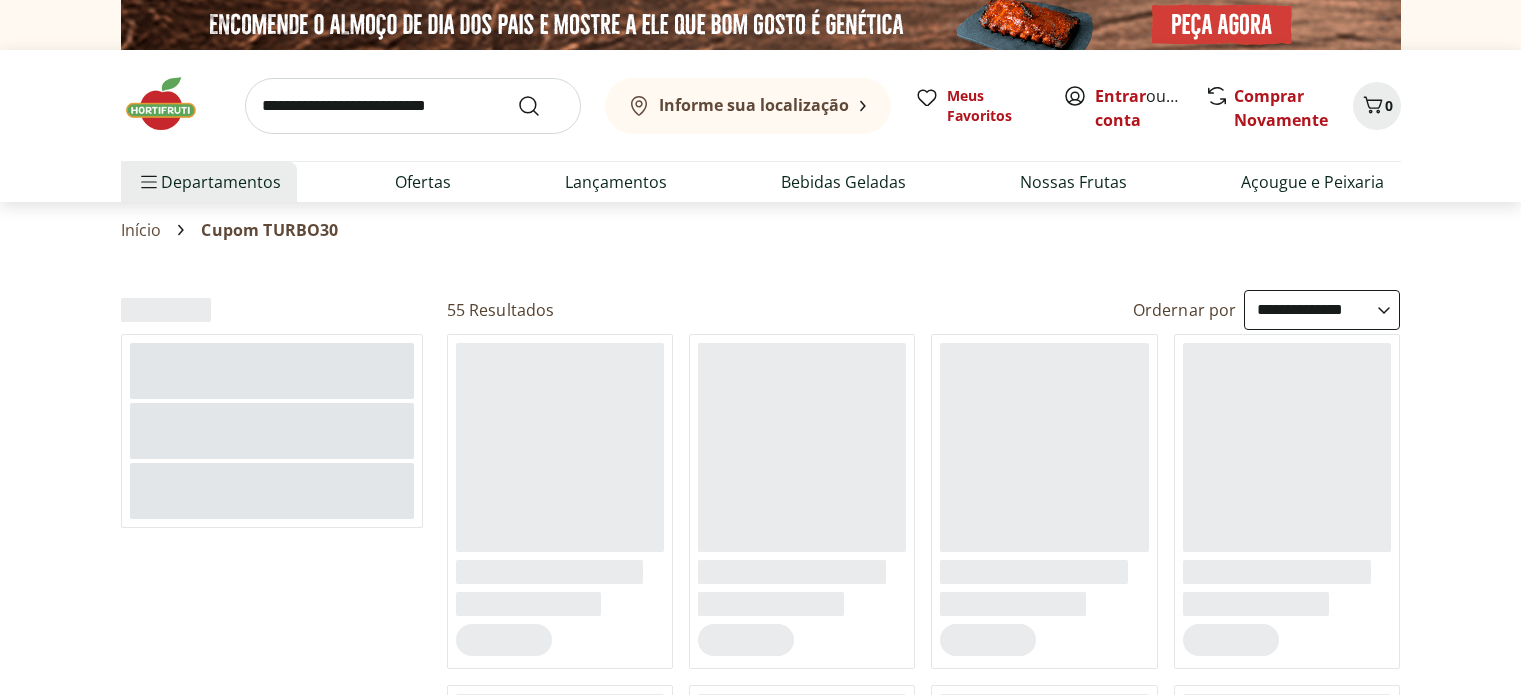 select on "**********" 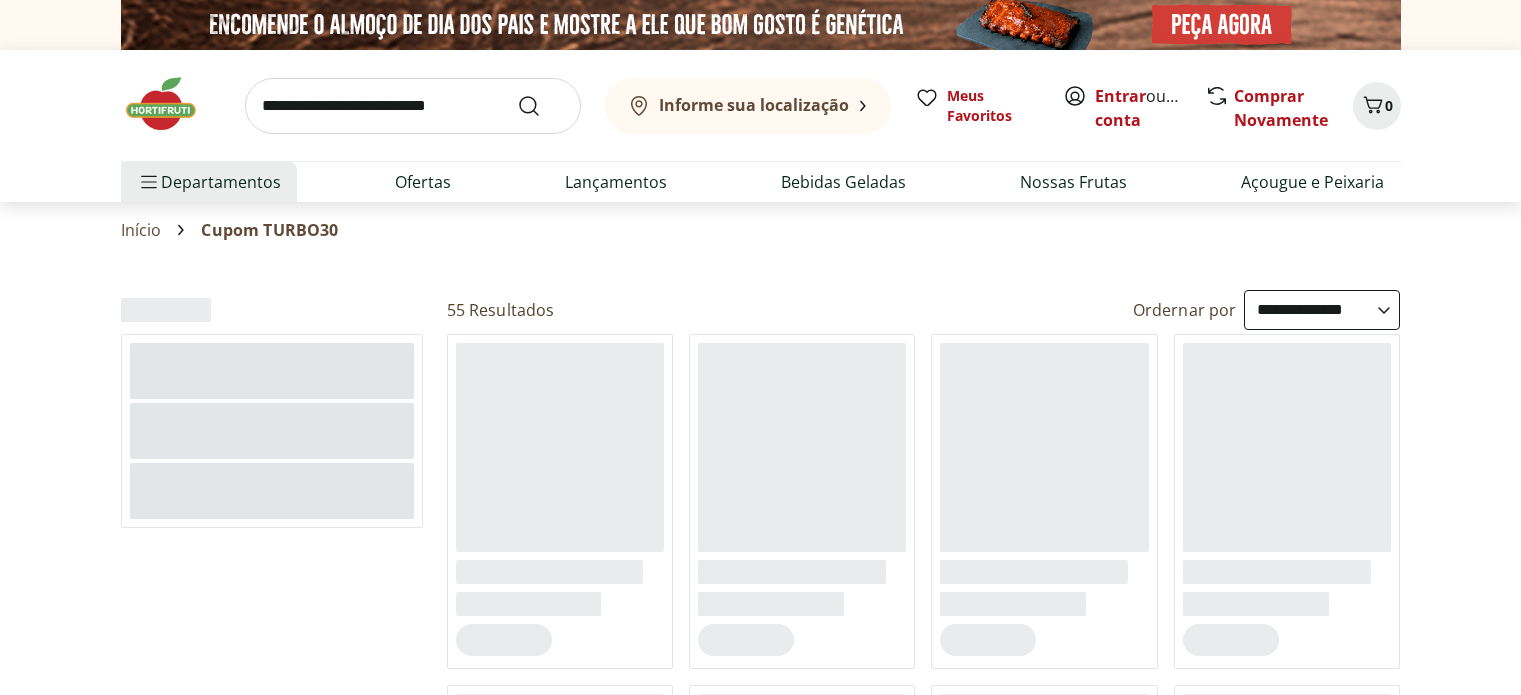 scroll, scrollTop: 0, scrollLeft: 0, axis: both 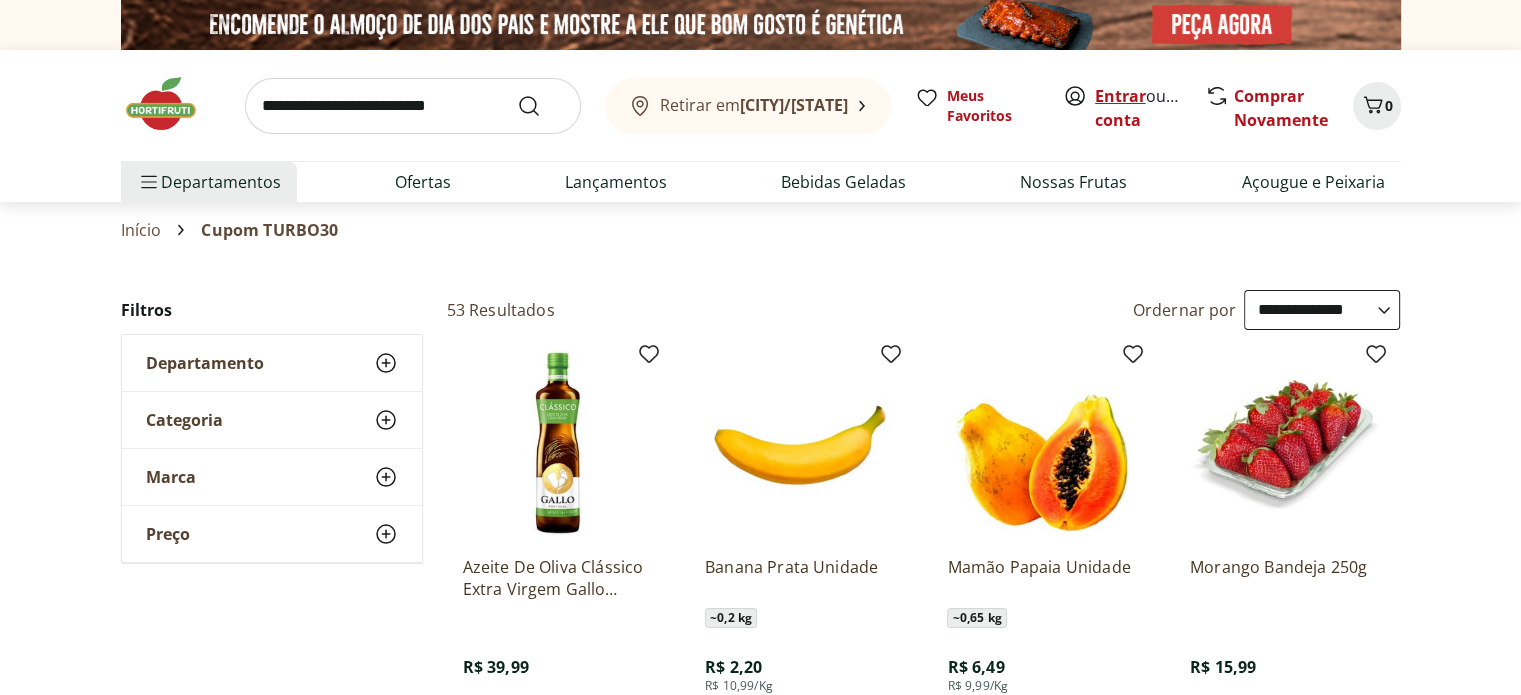 click on "Entrar" at bounding box center (1120, 96) 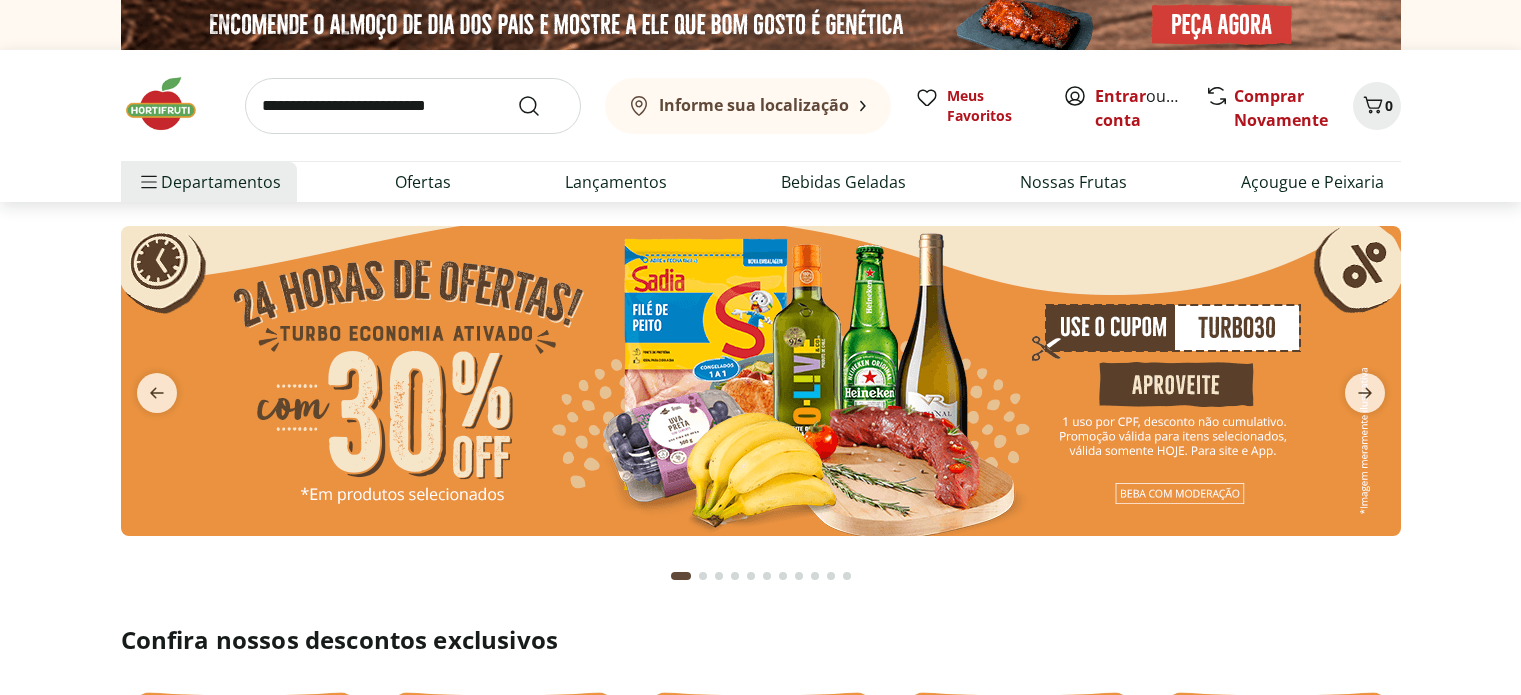 scroll, scrollTop: 0, scrollLeft: 0, axis: both 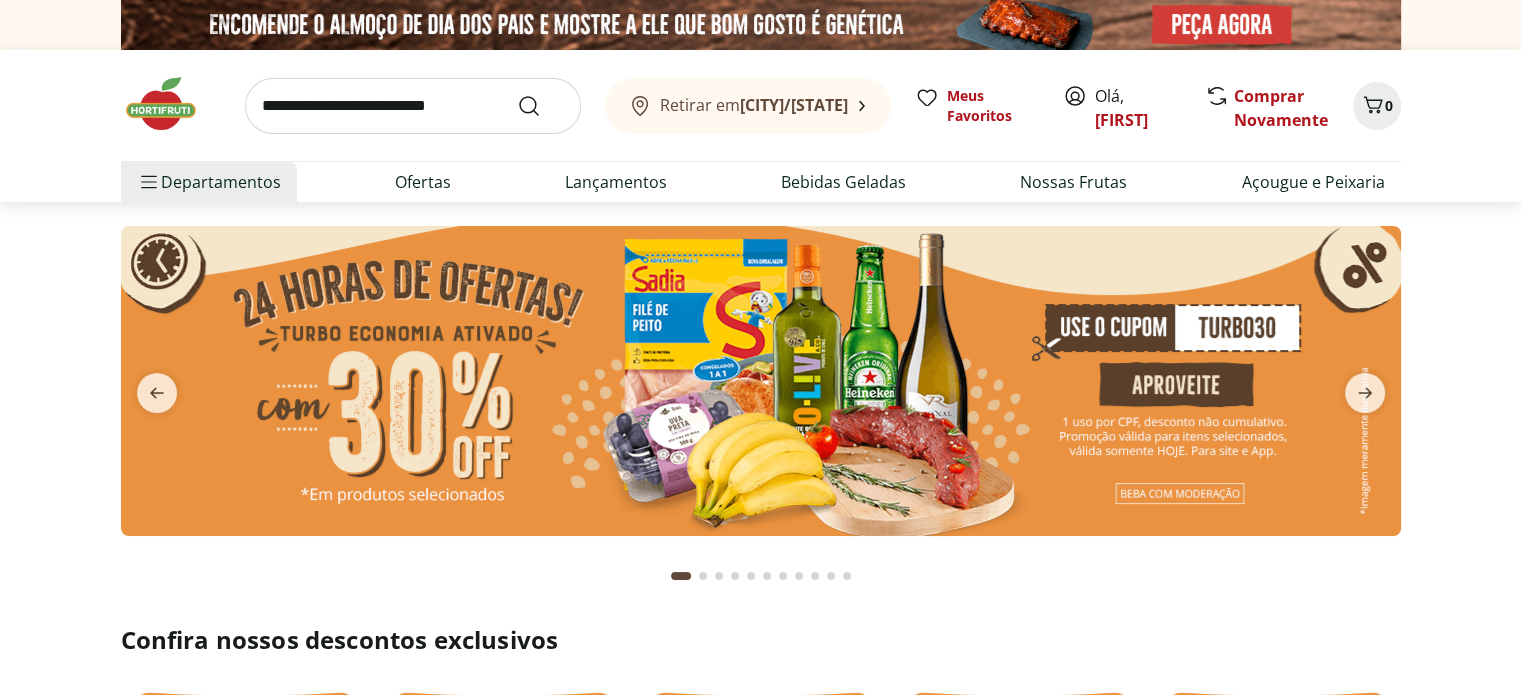 click at bounding box center (761, 381) 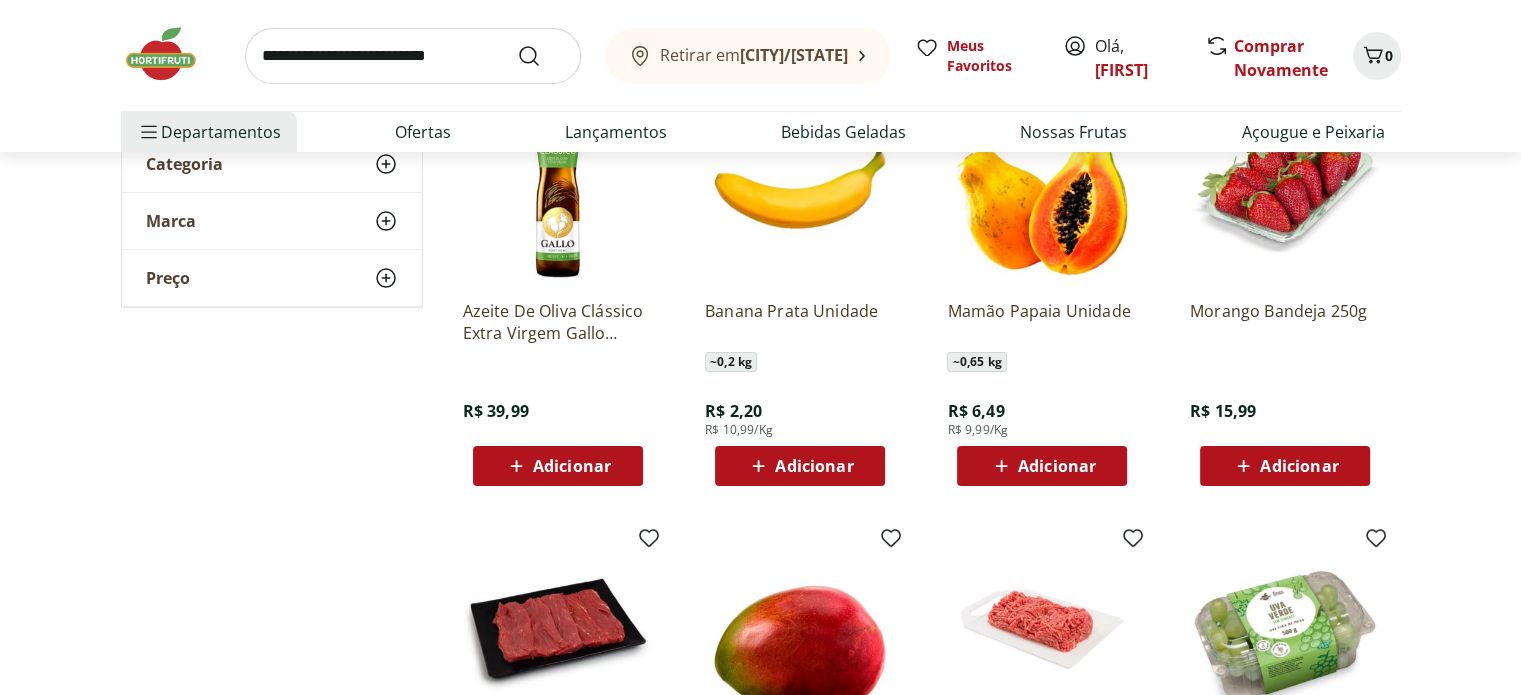 scroll, scrollTop: 200, scrollLeft: 0, axis: vertical 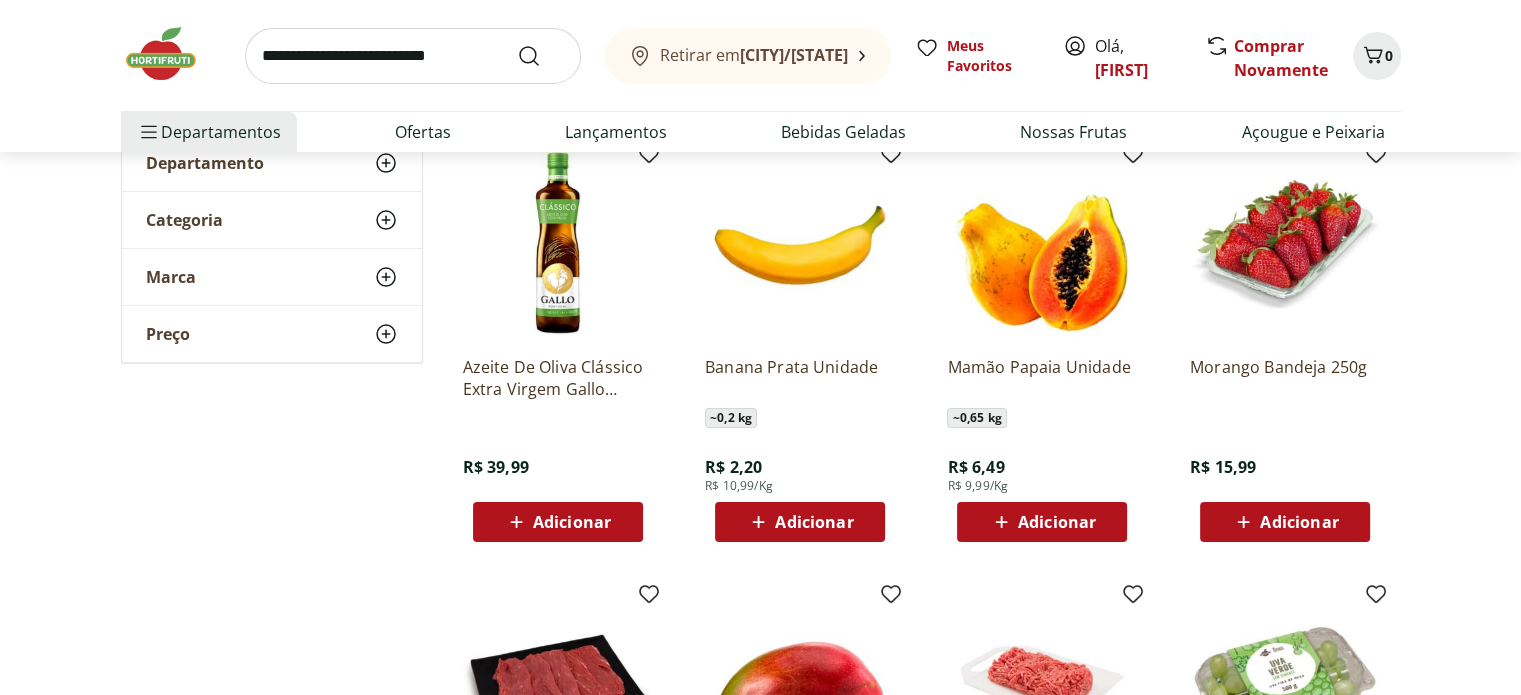 click on "Azeite De Oliva Clássico Extra Virgem Gallo 500Ml R$ 39,99 Adicionar" at bounding box center (558, 441) 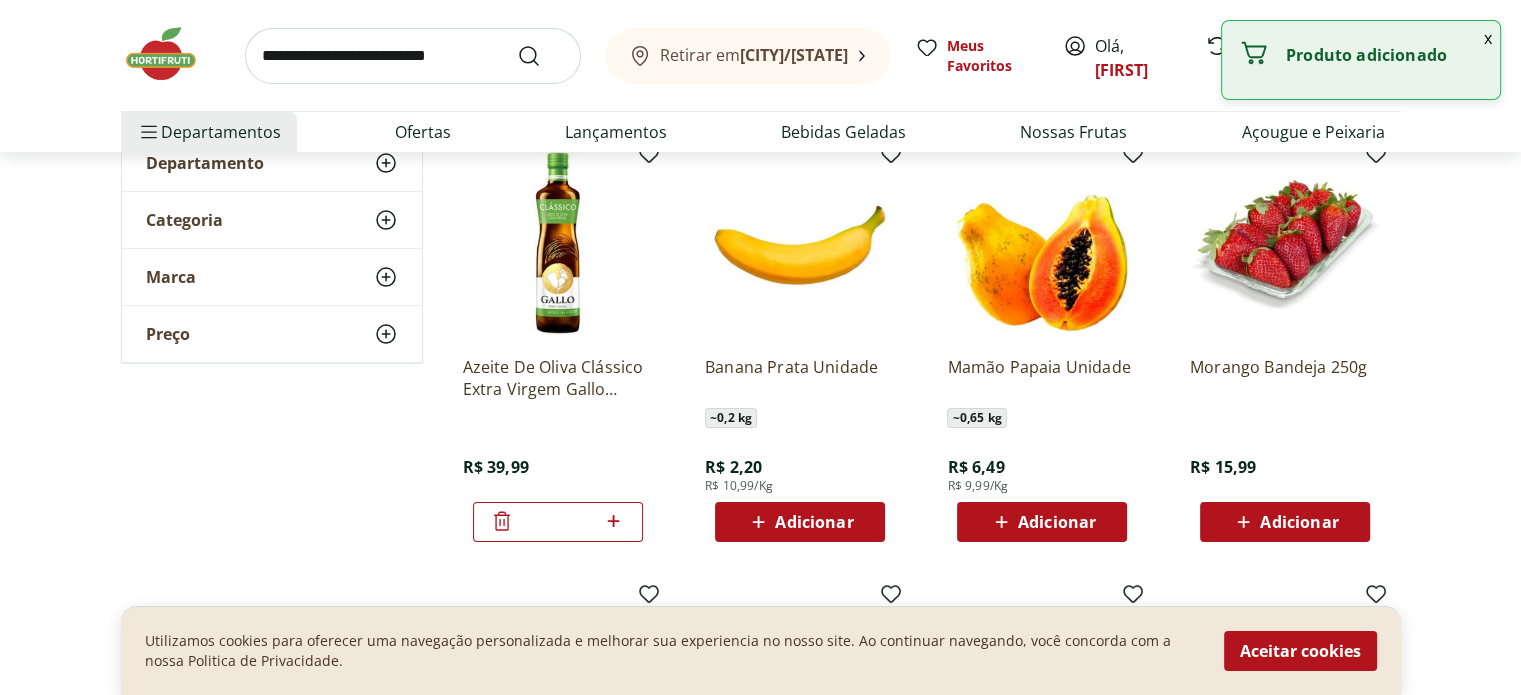click on "Adicionar" at bounding box center [1042, 522] 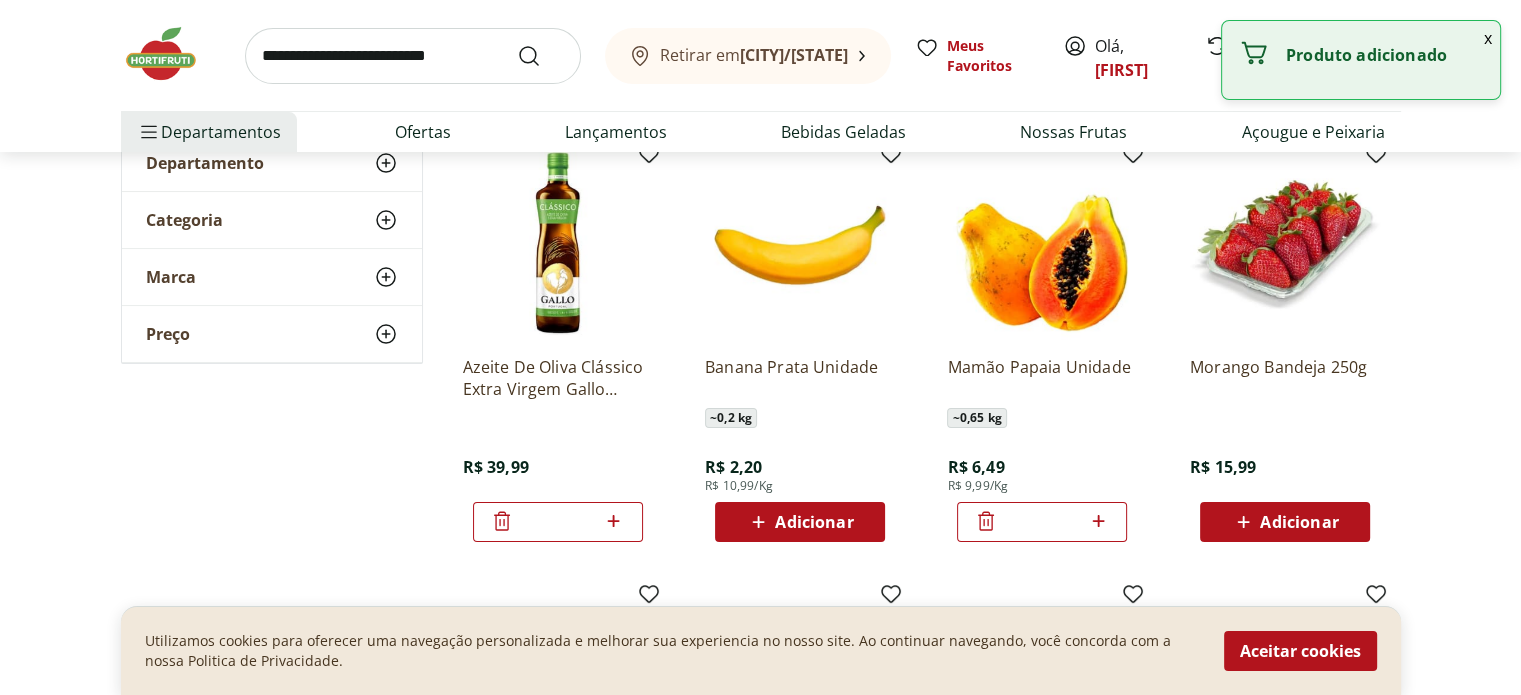 click on "*" at bounding box center (1042, 522) 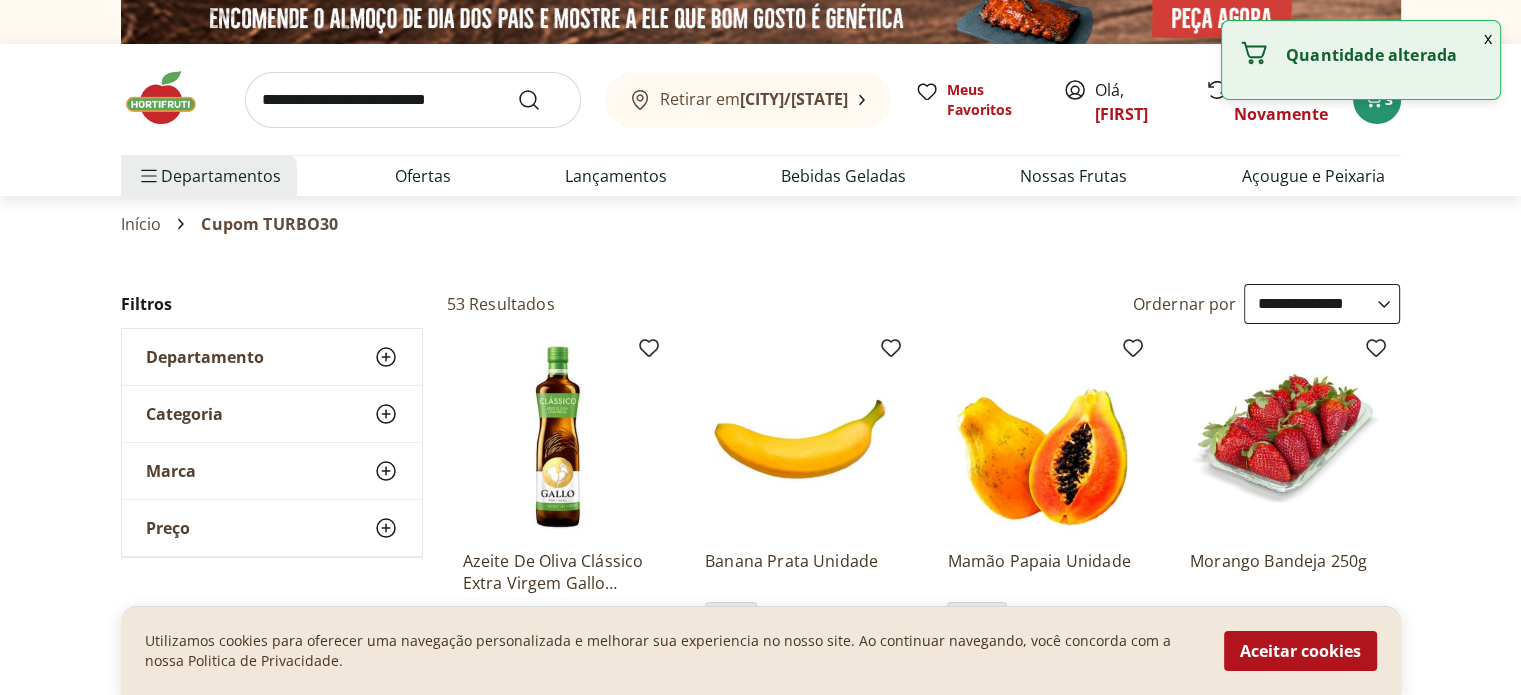 scroll, scrollTop: 0, scrollLeft: 0, axis: both 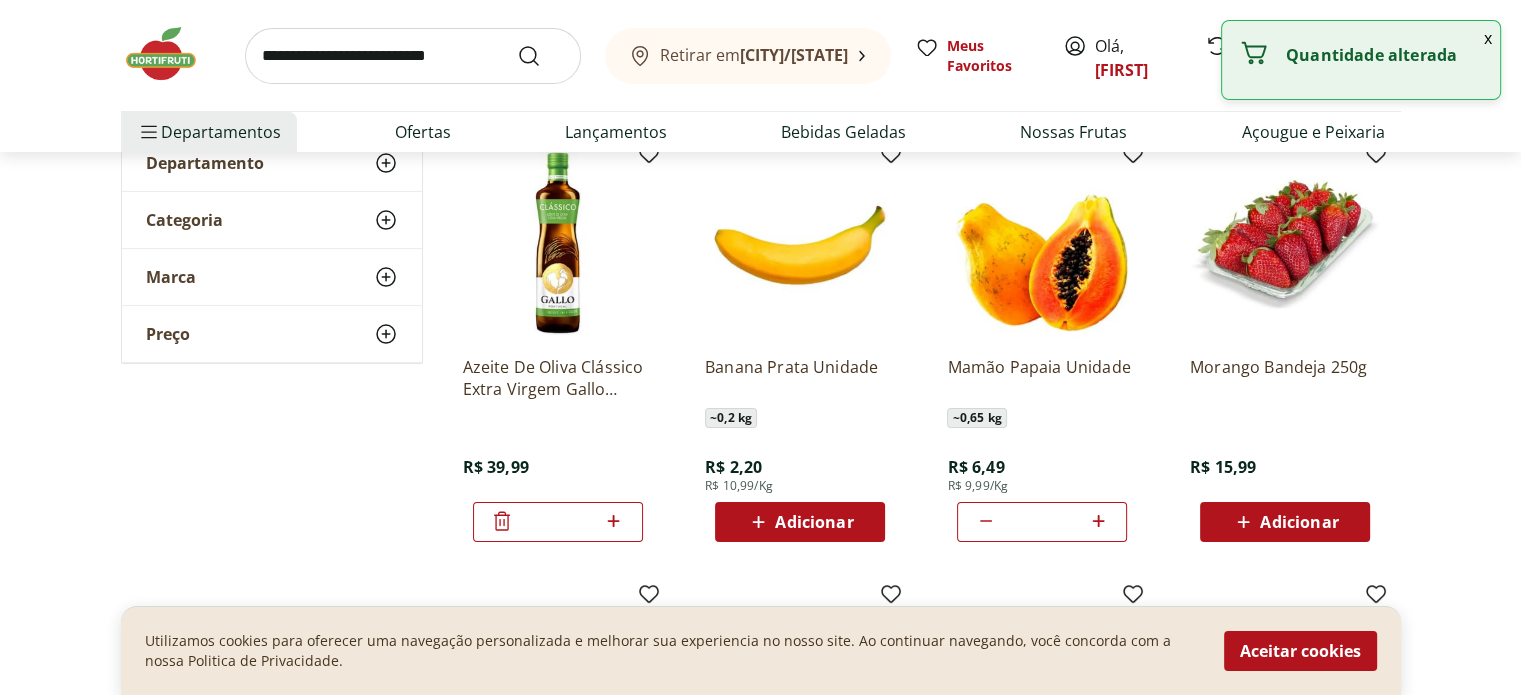 click on "Adicionar" at bounding box center (1299, 522) 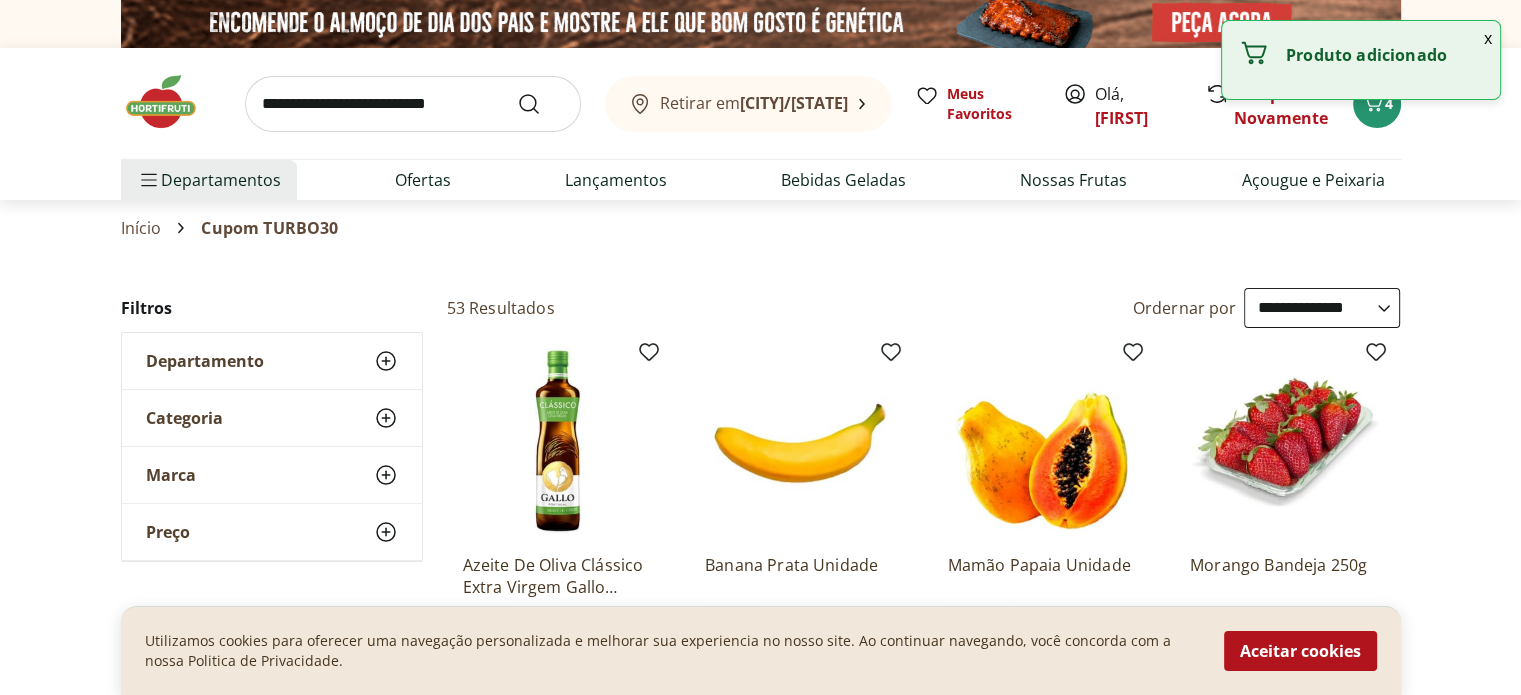 scroll, scrollTop: 0, scrollLeft: 0, axis: both 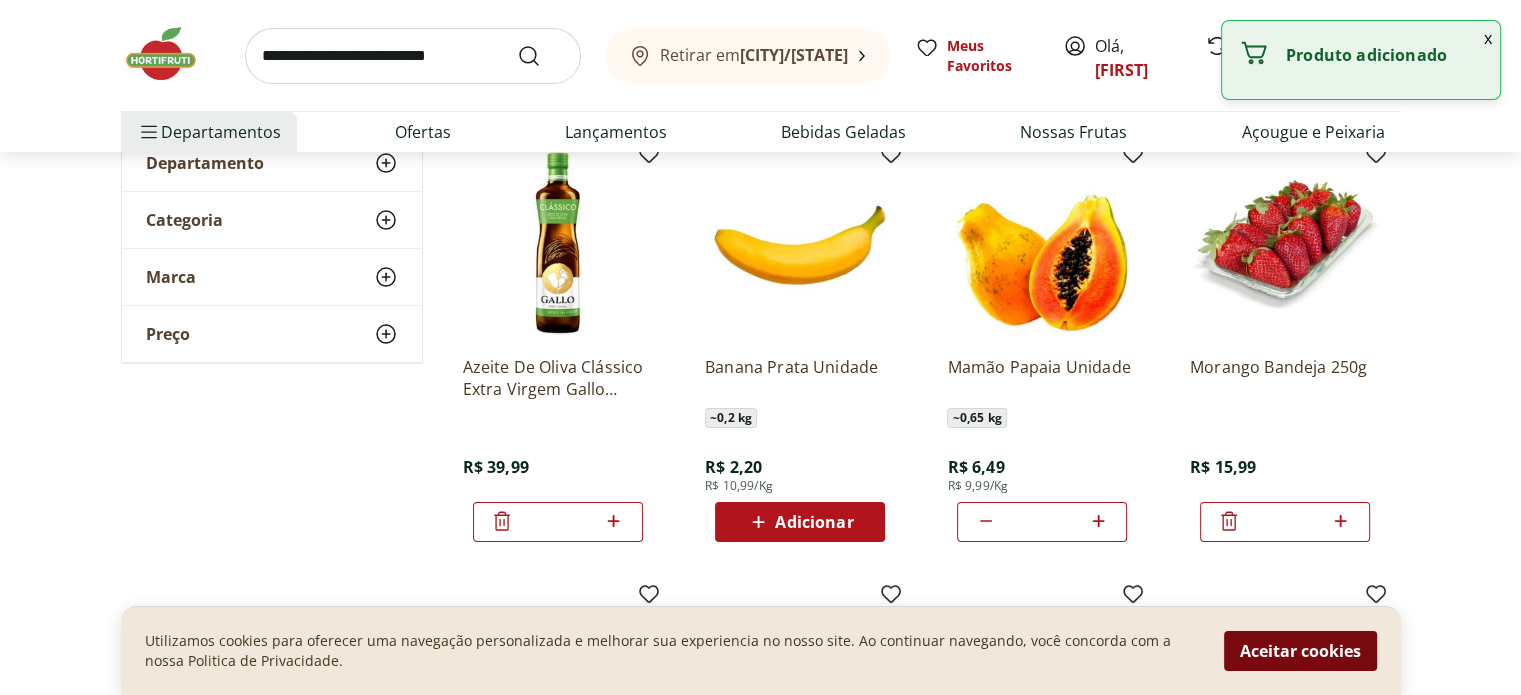 click on "Aceitar cookies" at bounding box center (1300, 651) 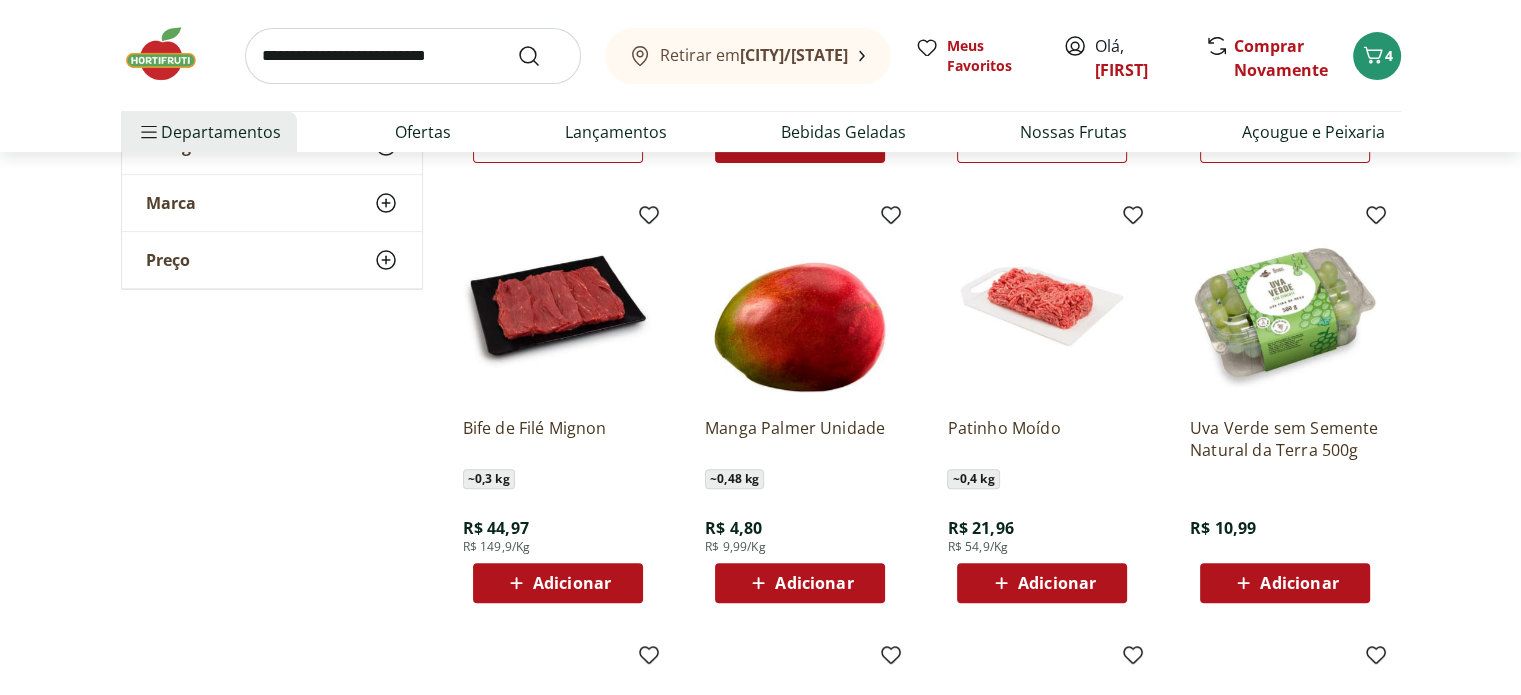 scroll, scrollTop: 600, scrollLeft: 0, axis: vertical 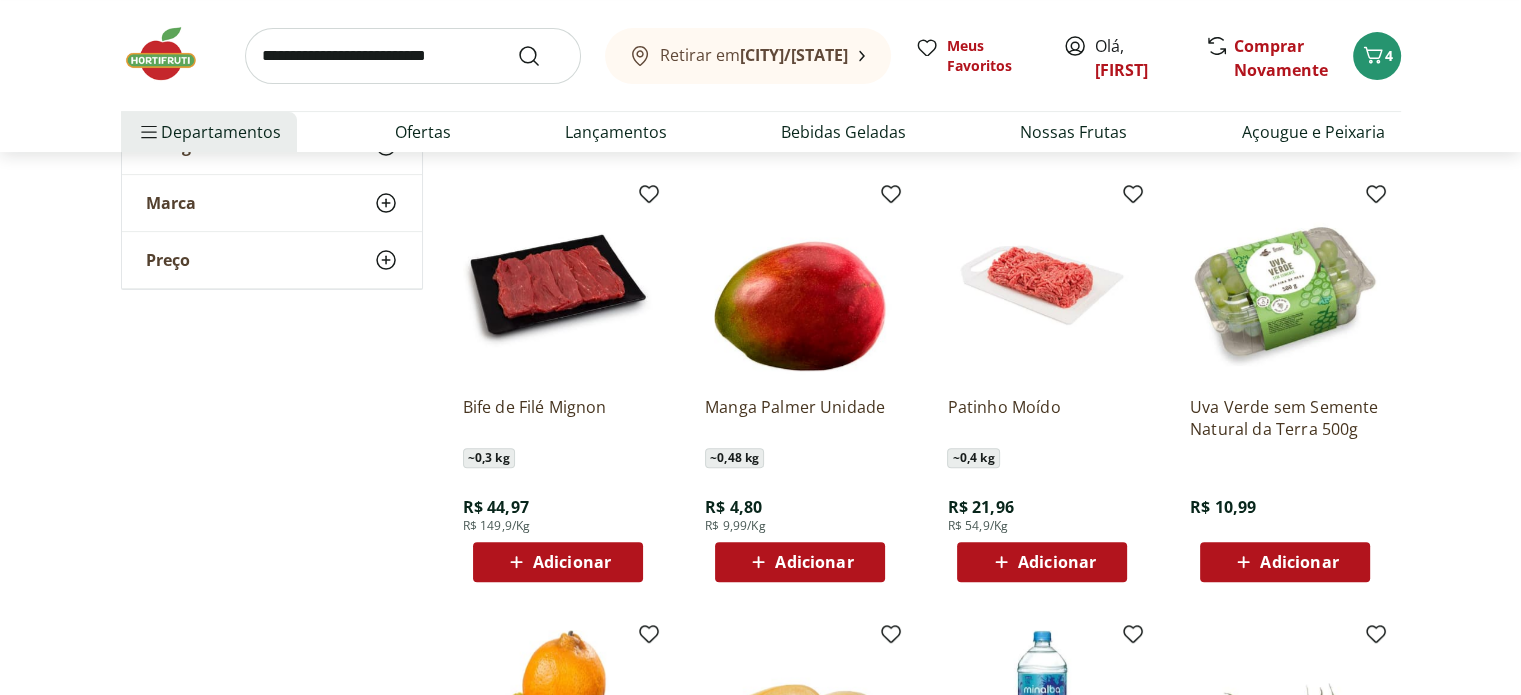 click on "Adicionar" at bounding box center [814, 562] 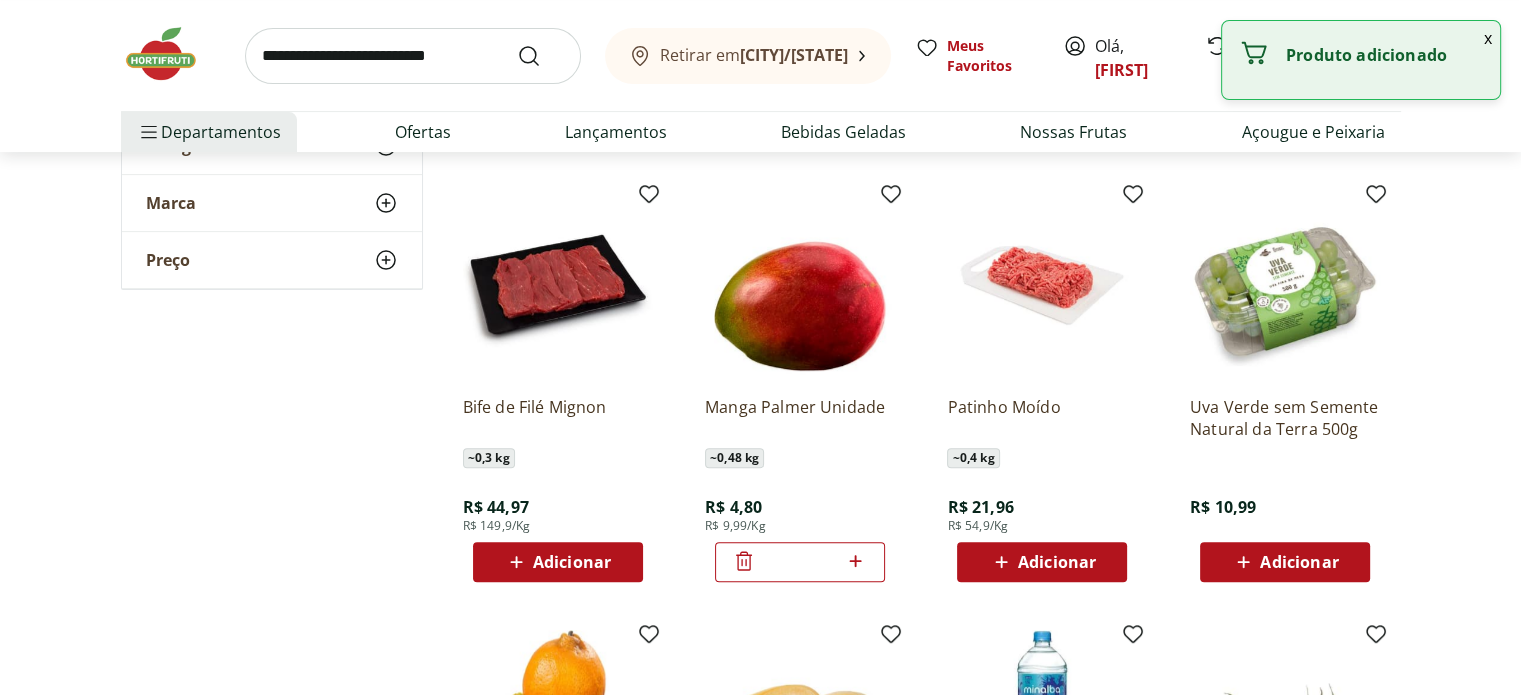 click 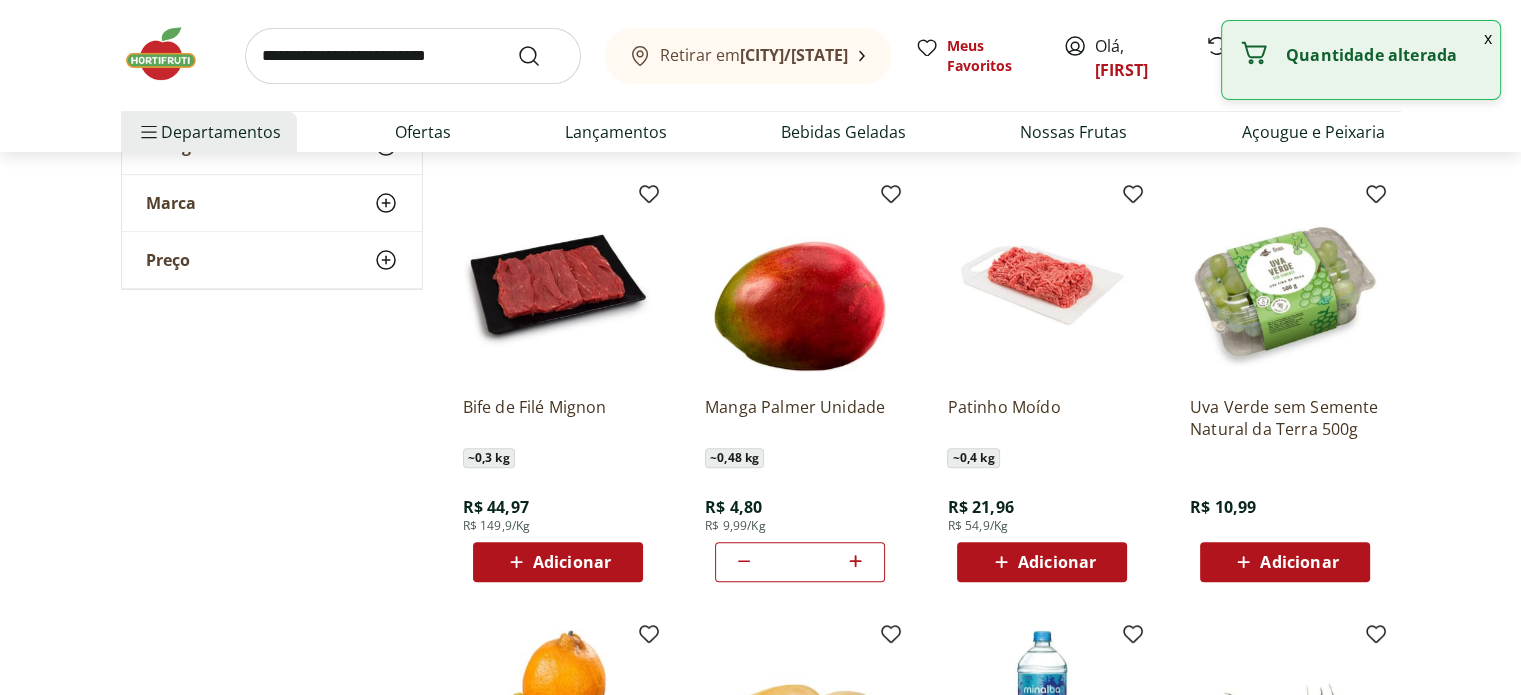 click on "Adicionar" at bounding box center (1042, 562) 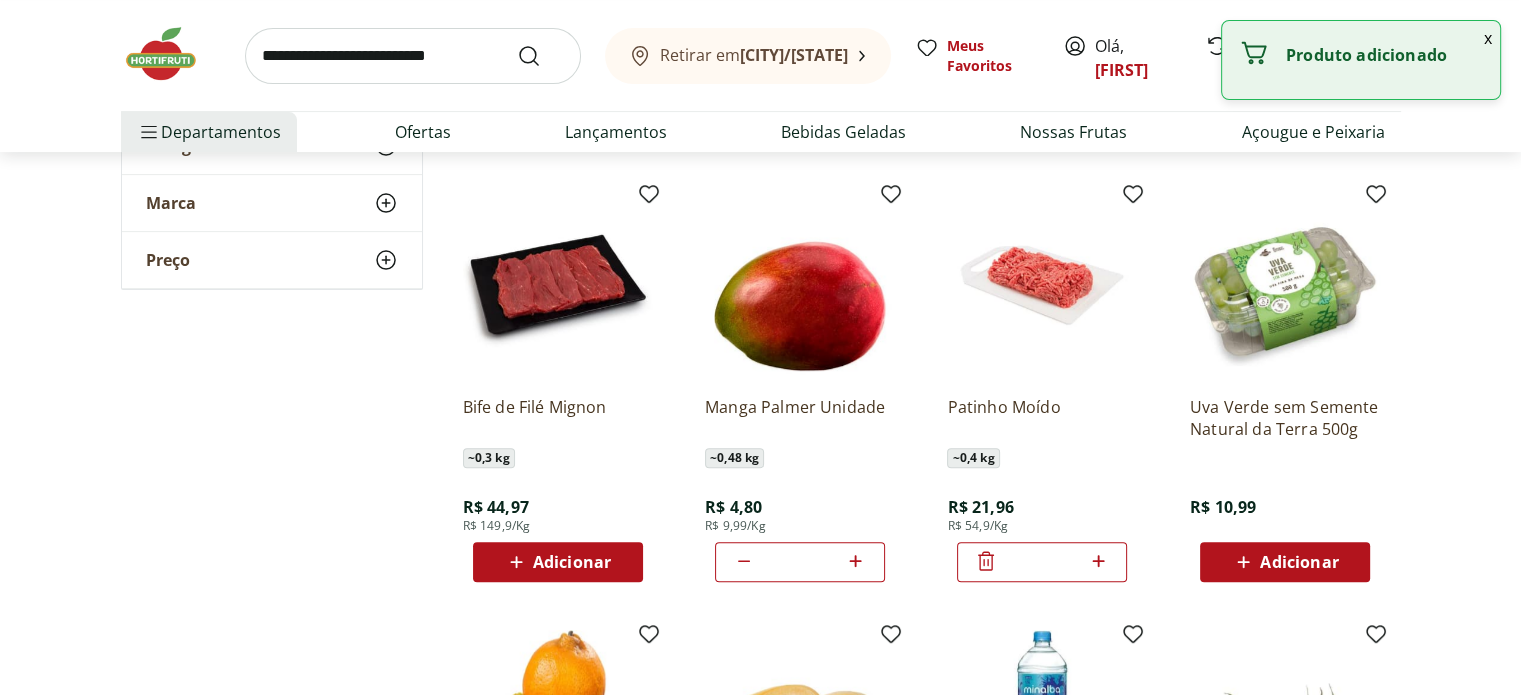 click 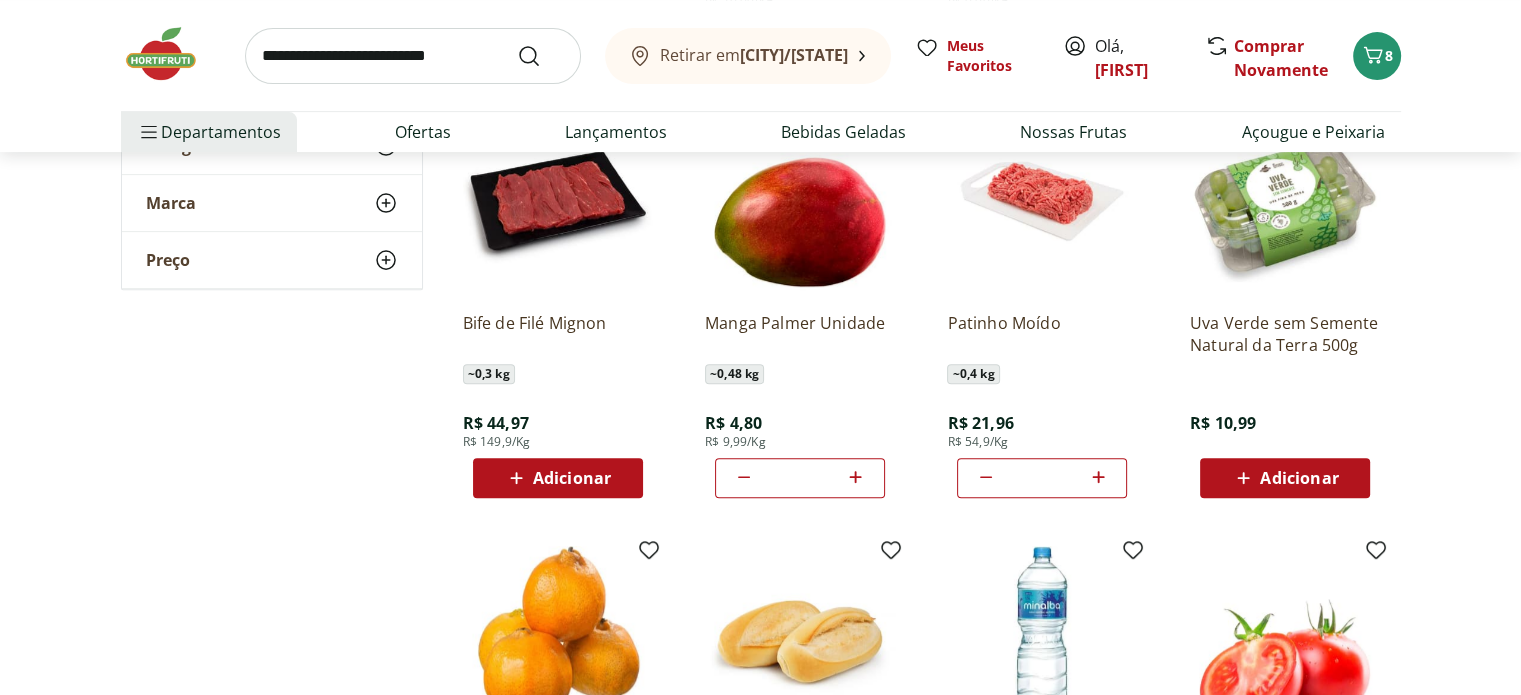 scroll, scrollTop: 700, scrollLeft: 0, axis: vertical 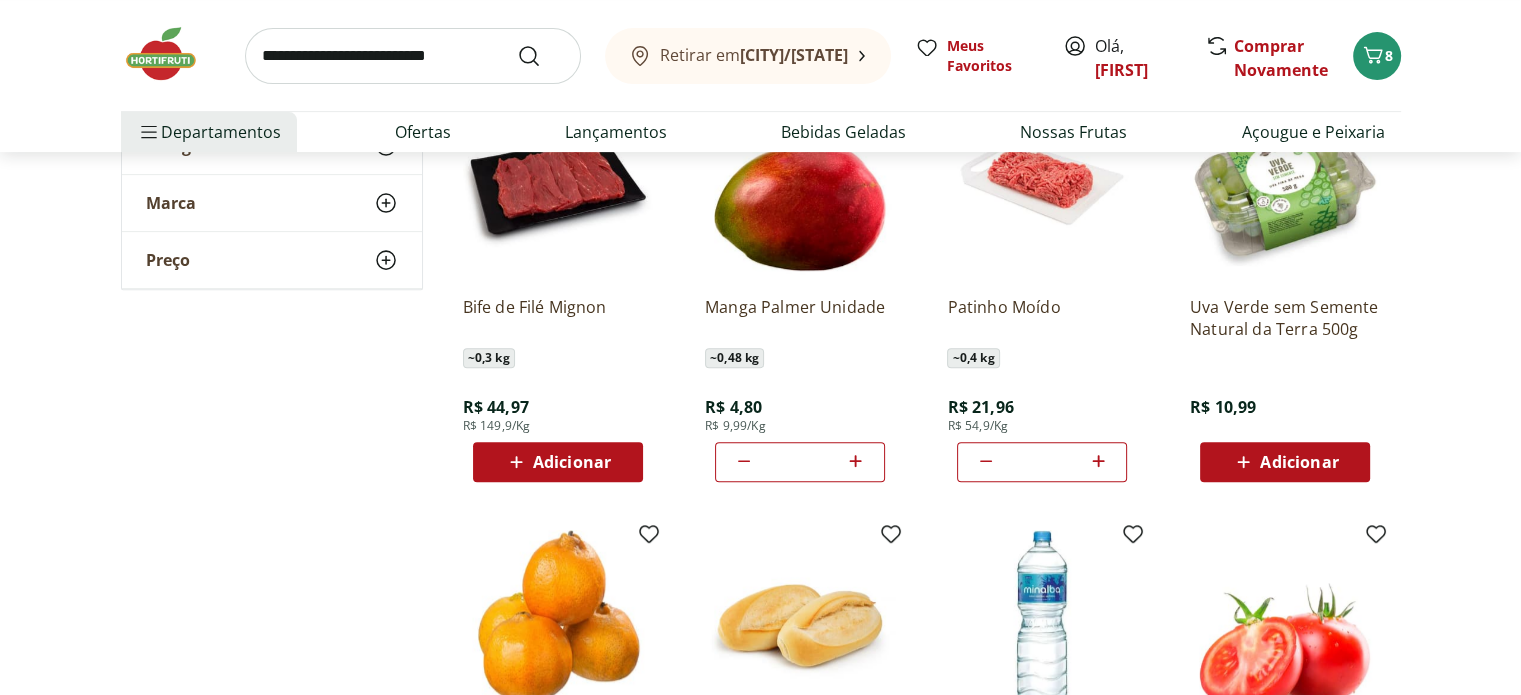 click on "Adicionar" at bounding box center (1299, 462) 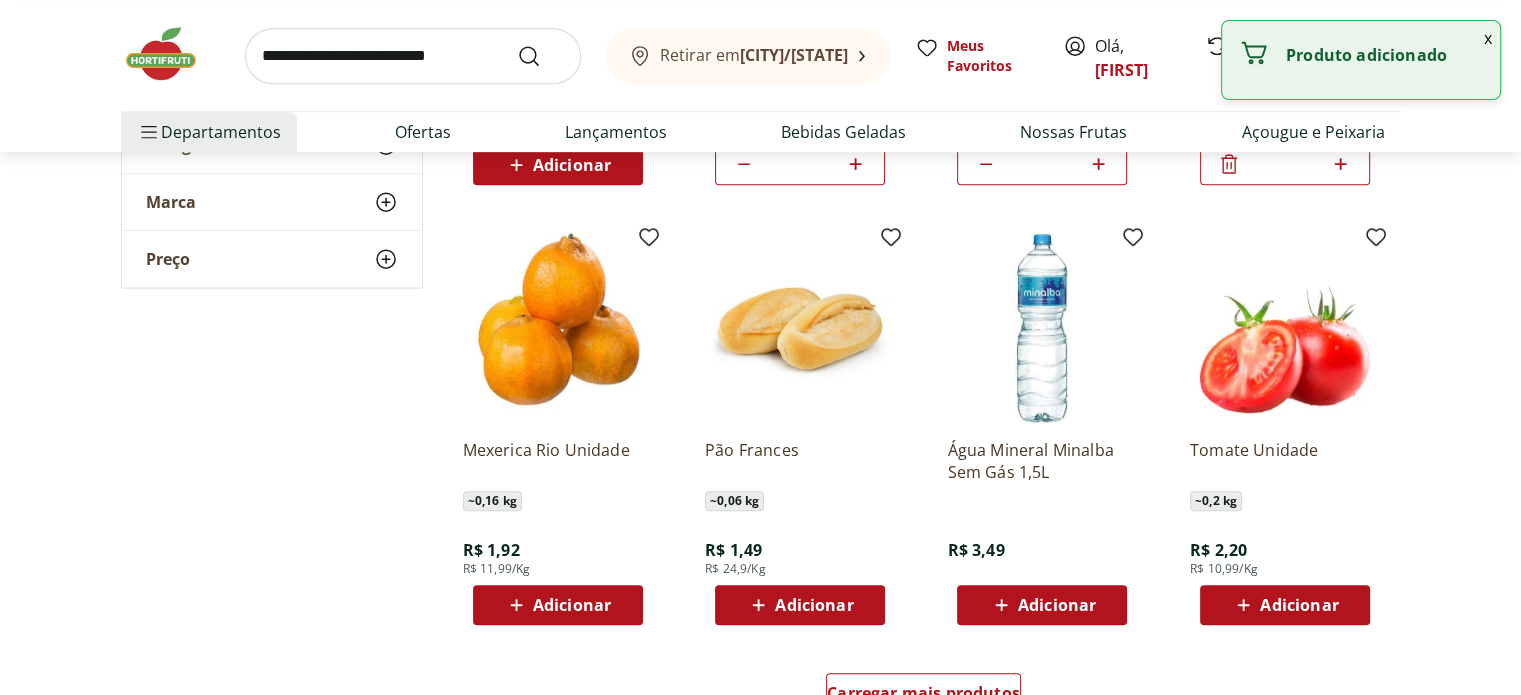 scroll, scrollTop: 1000, scrollLeft: 0, axis: vertical 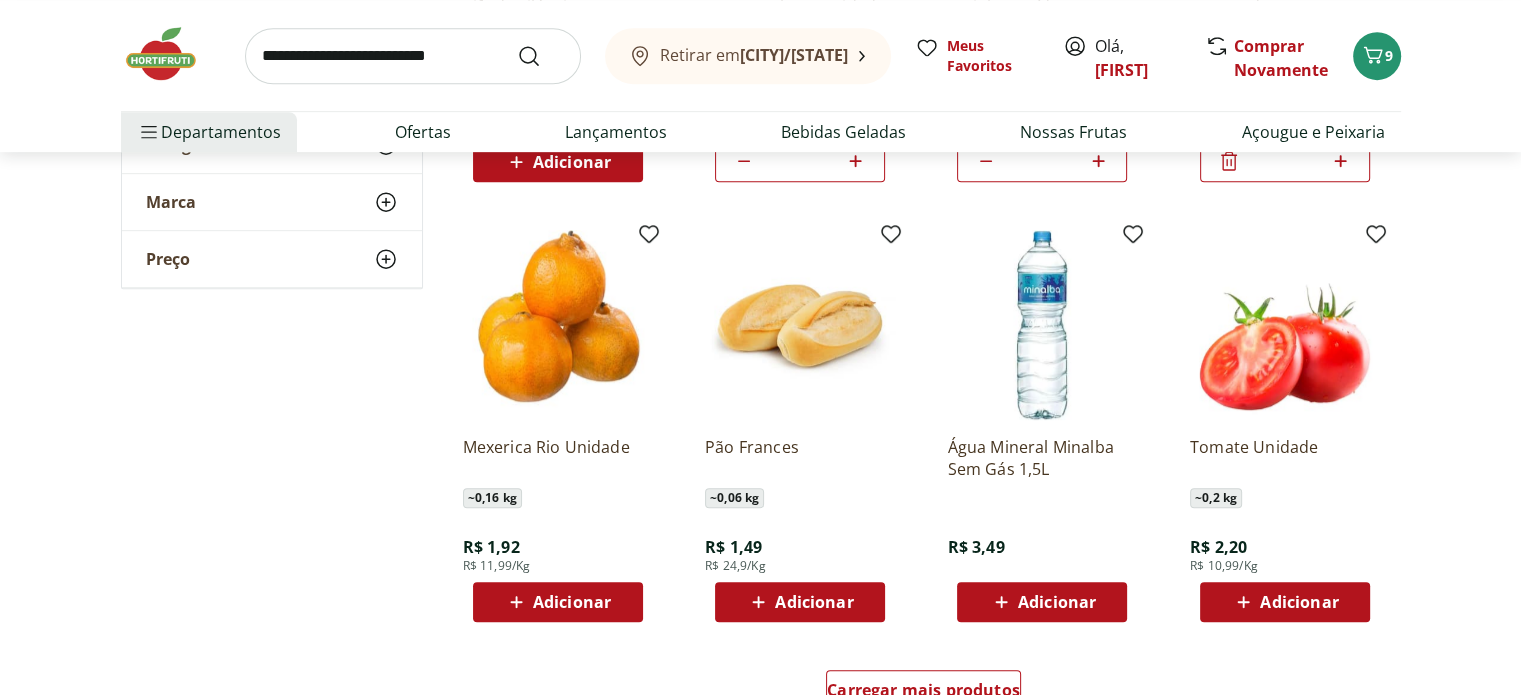click on "Adicionar" at bounding box center (814, 602) 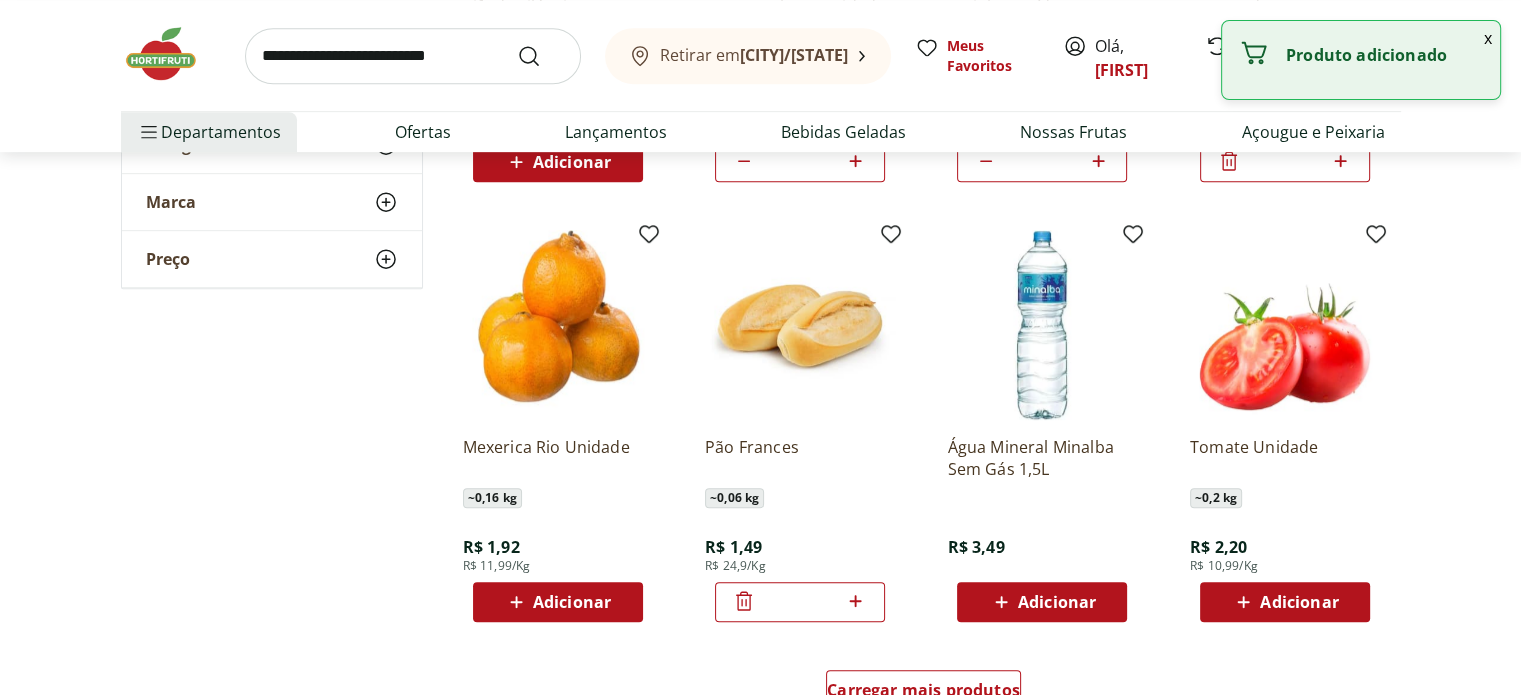 click 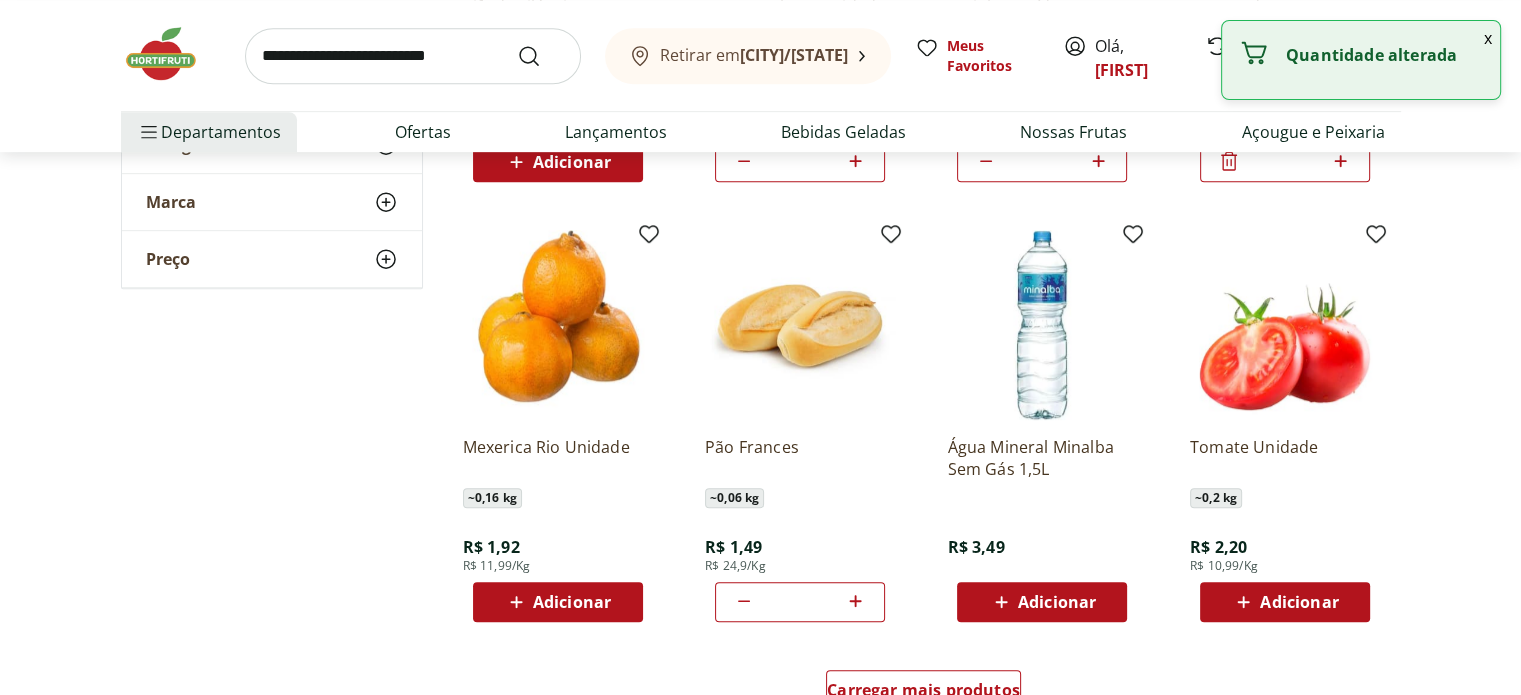 click 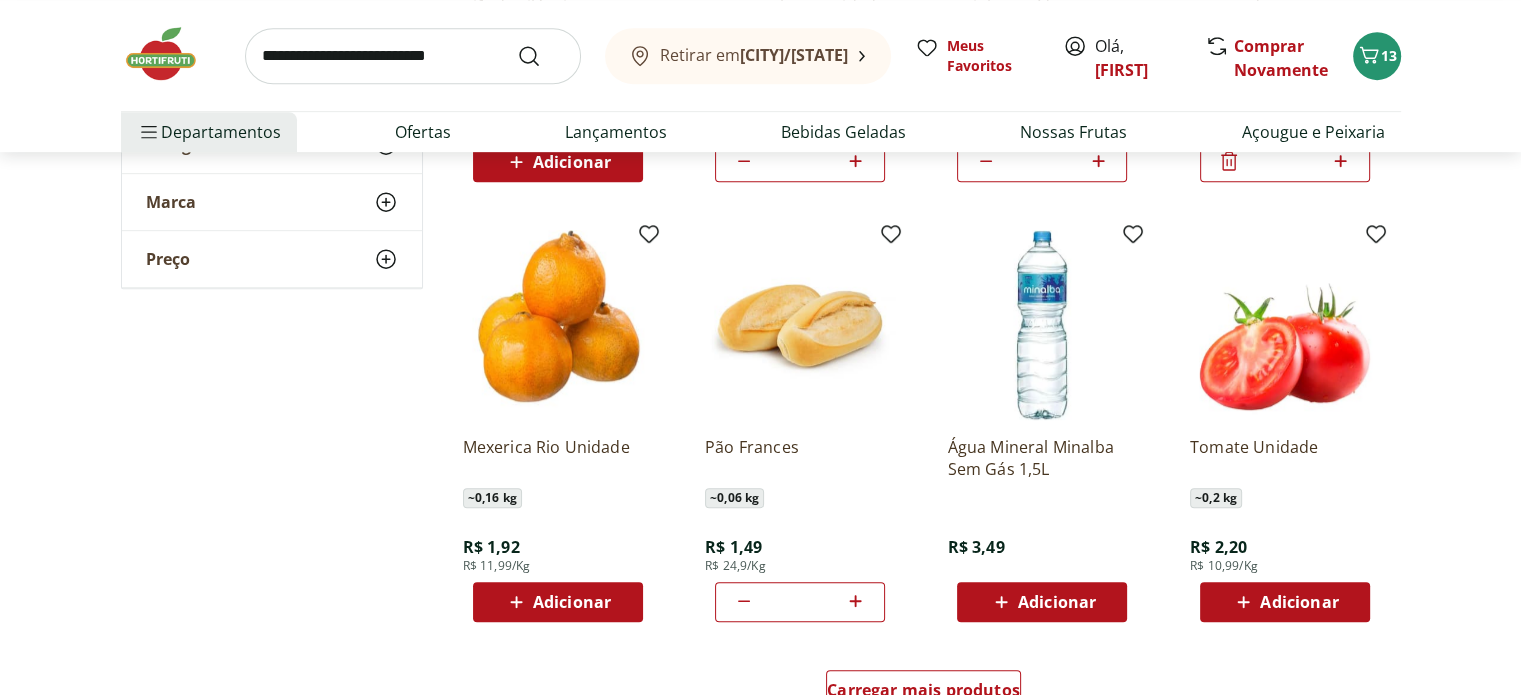 click on "Adicionar" at bounding box center [1057, 602] 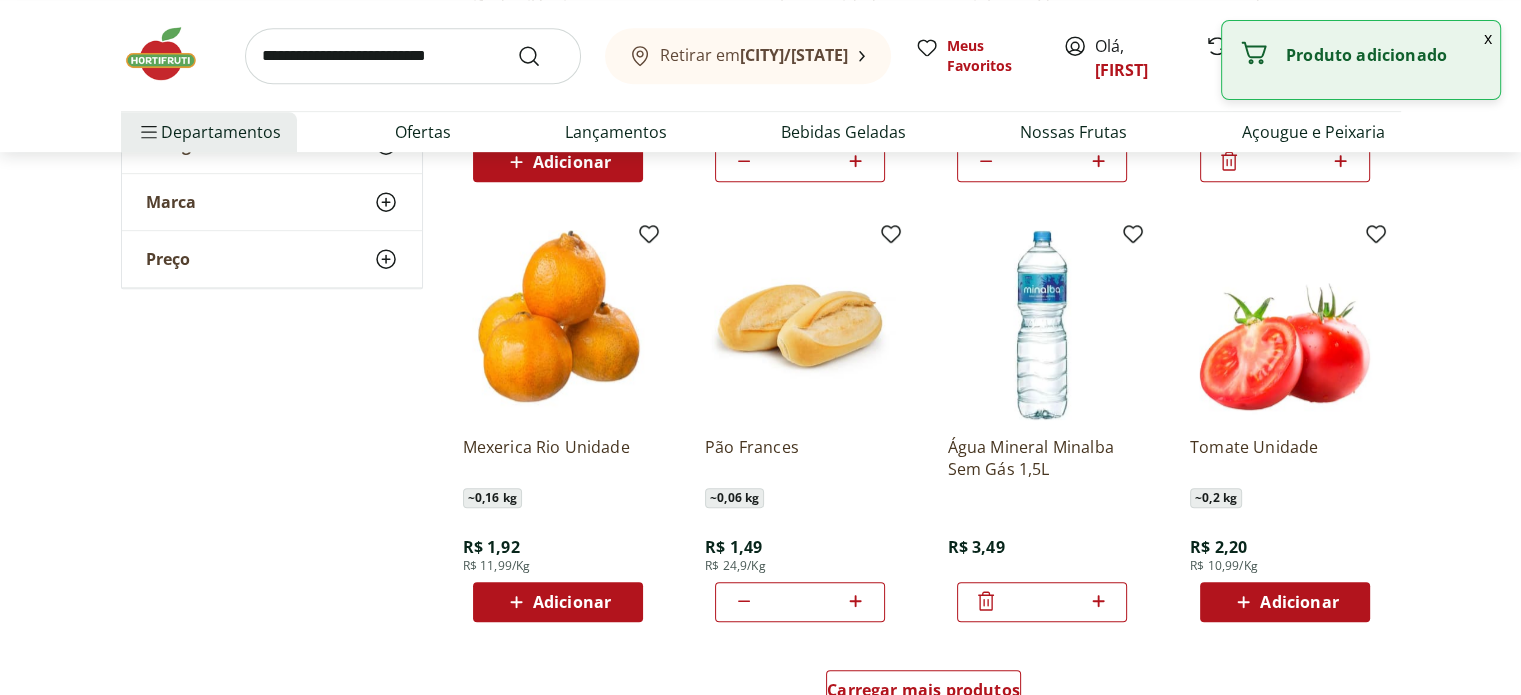 scroll, scrollTop: 1400, scrollLeft: 0, axis: vertical 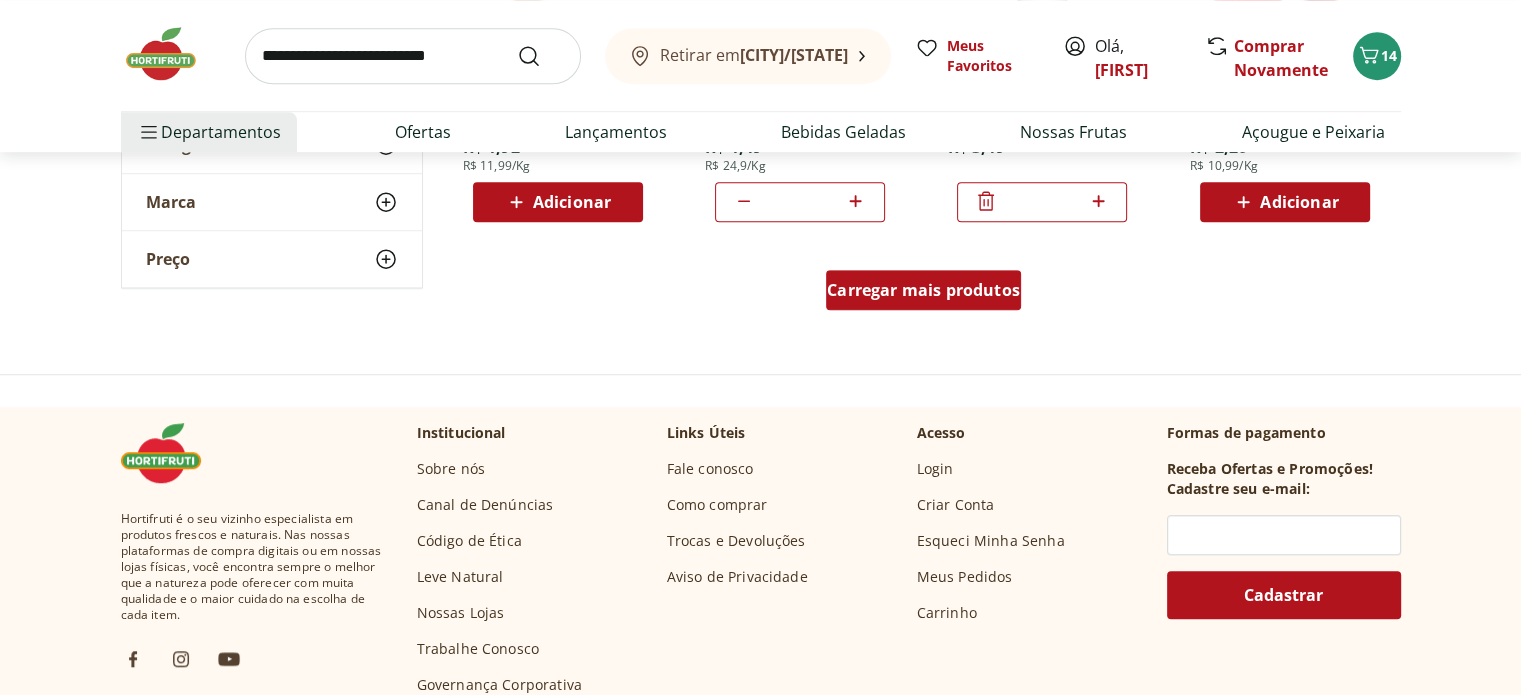 click on "Carregar mais produtos" at bounding box center [923, 290] 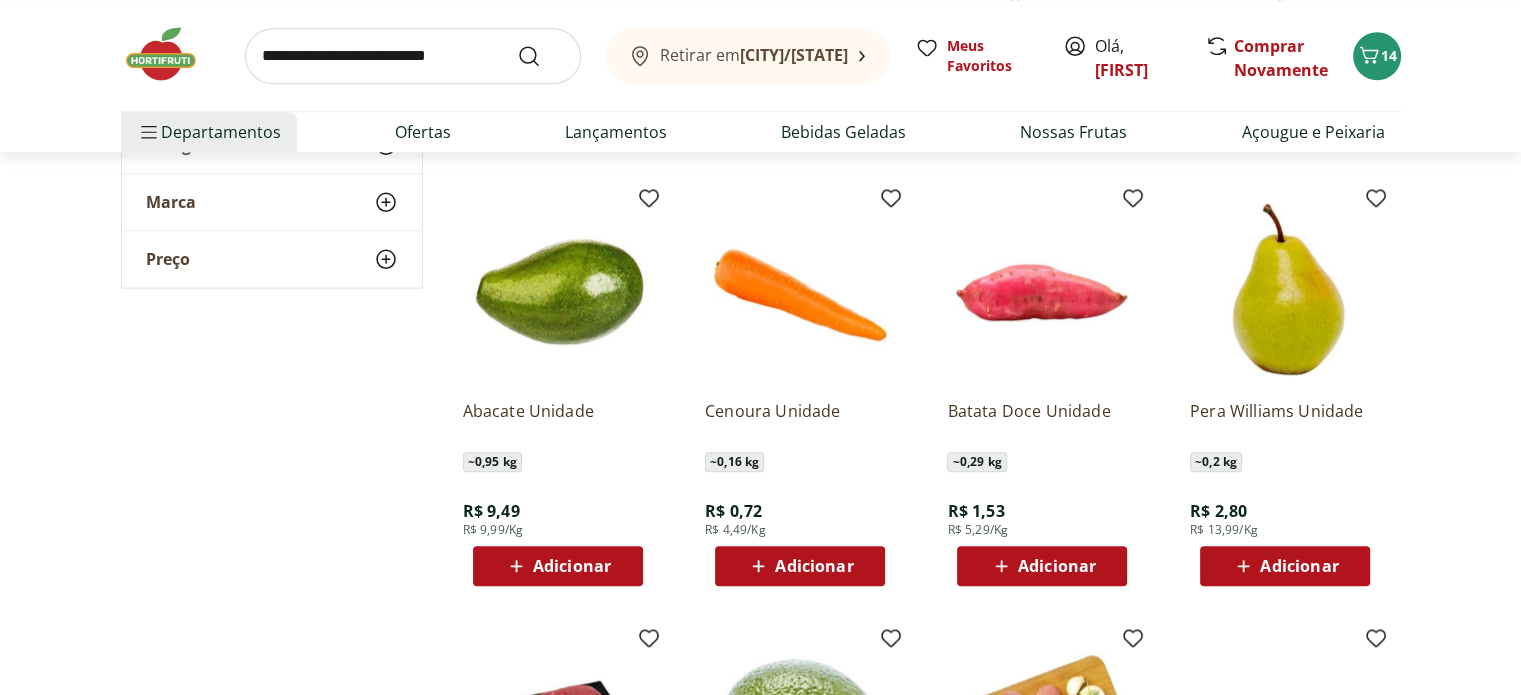 scroll, scrollTop: 2300, scrollLeft: 0, axis: vertical 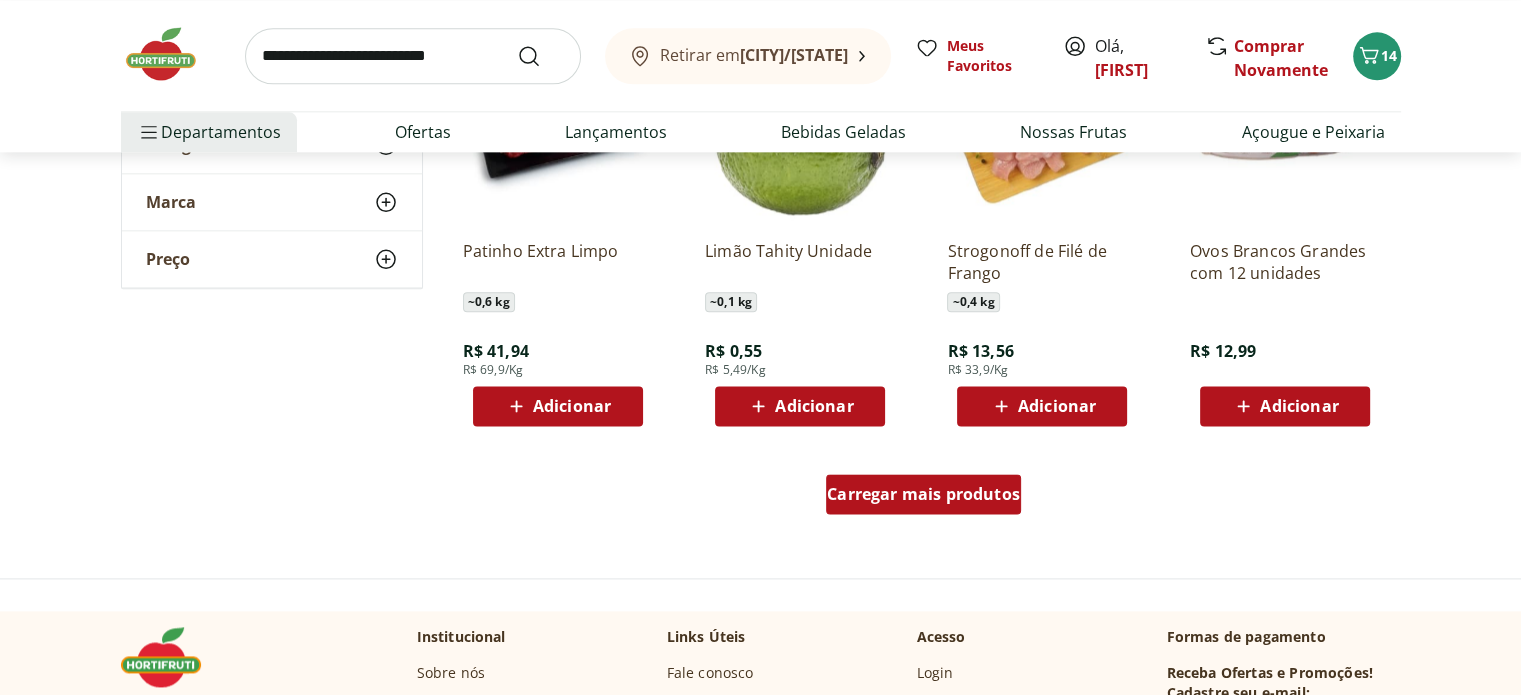 click on "Carregar mais produtos" at bounding box center (923, 494) 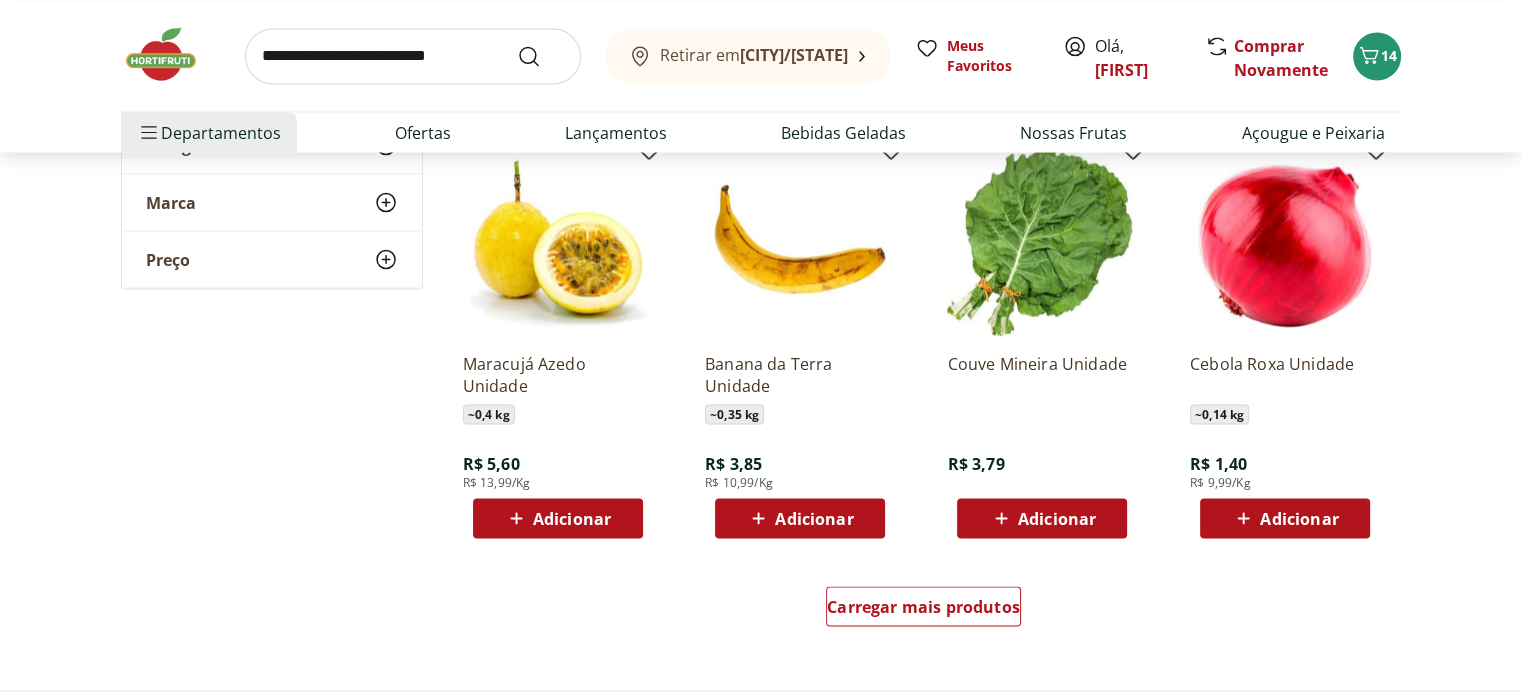 scroll, scrollTop: 3700, scrollLeft: 0, axis: vertical 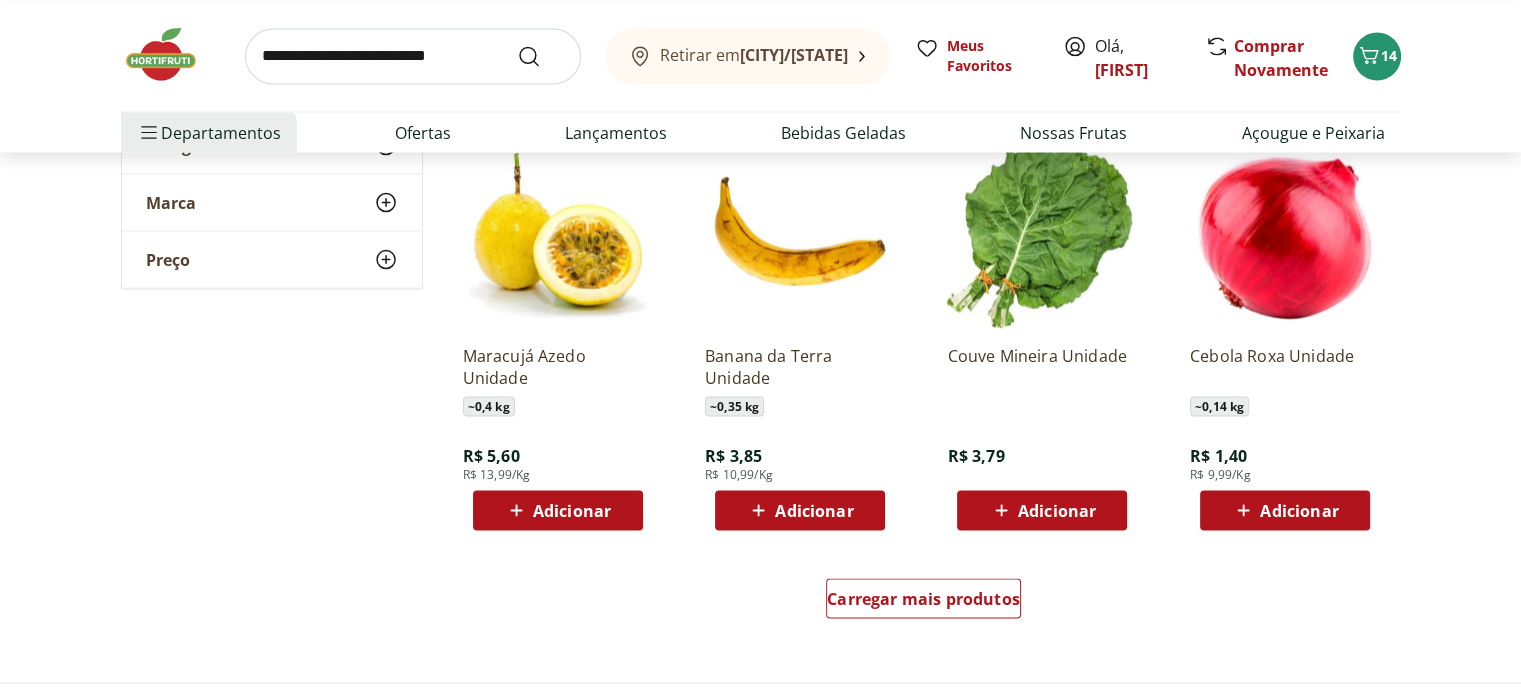 click on "Adicionar" at bounding box center (800, 510) 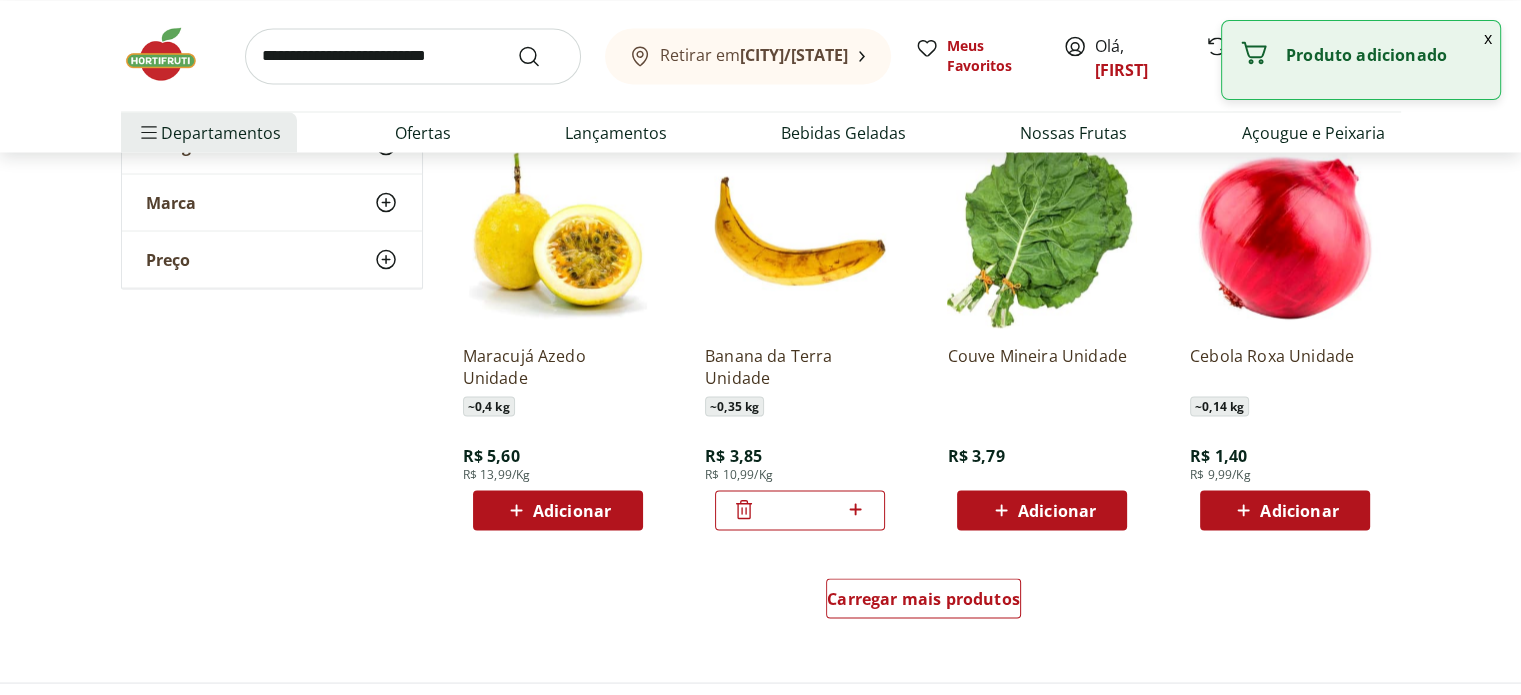 click 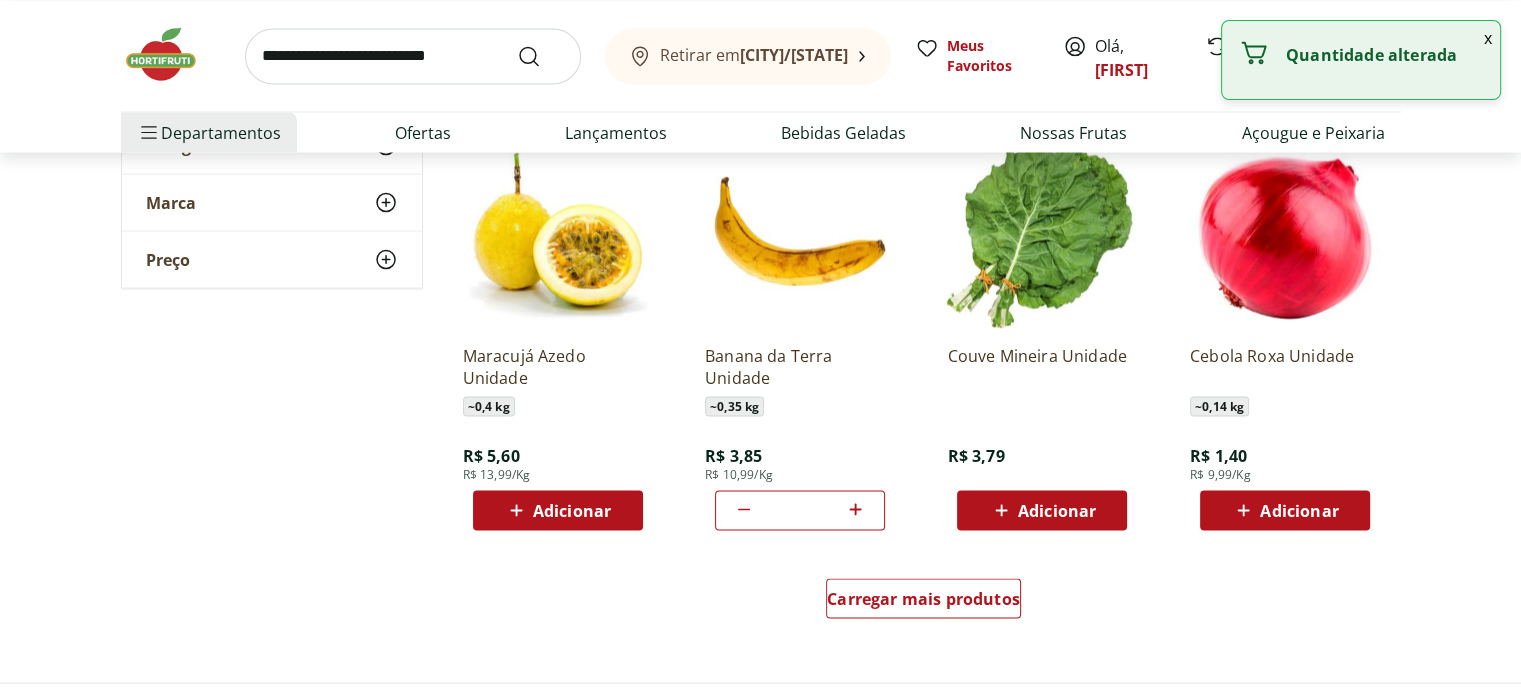 click 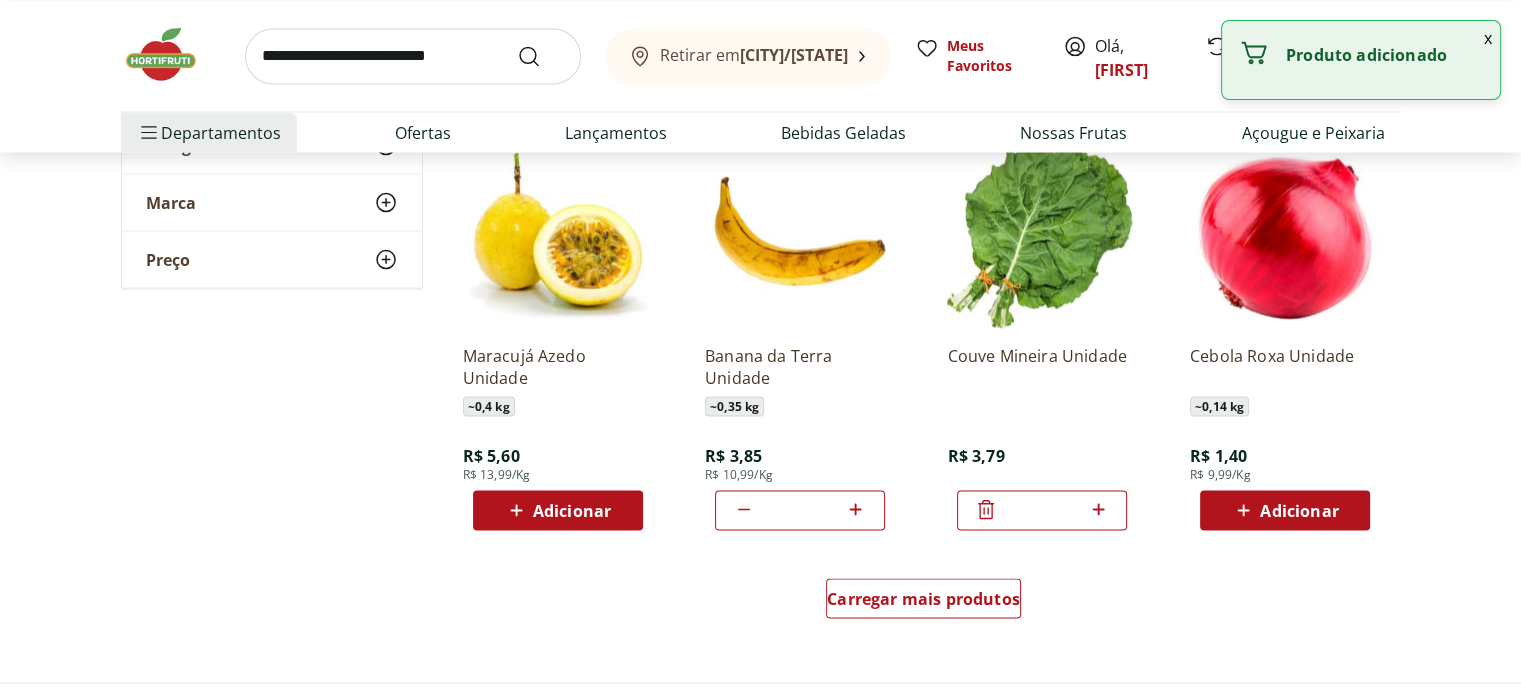 click on "Adicionar" at bounding box center [1285, 510] 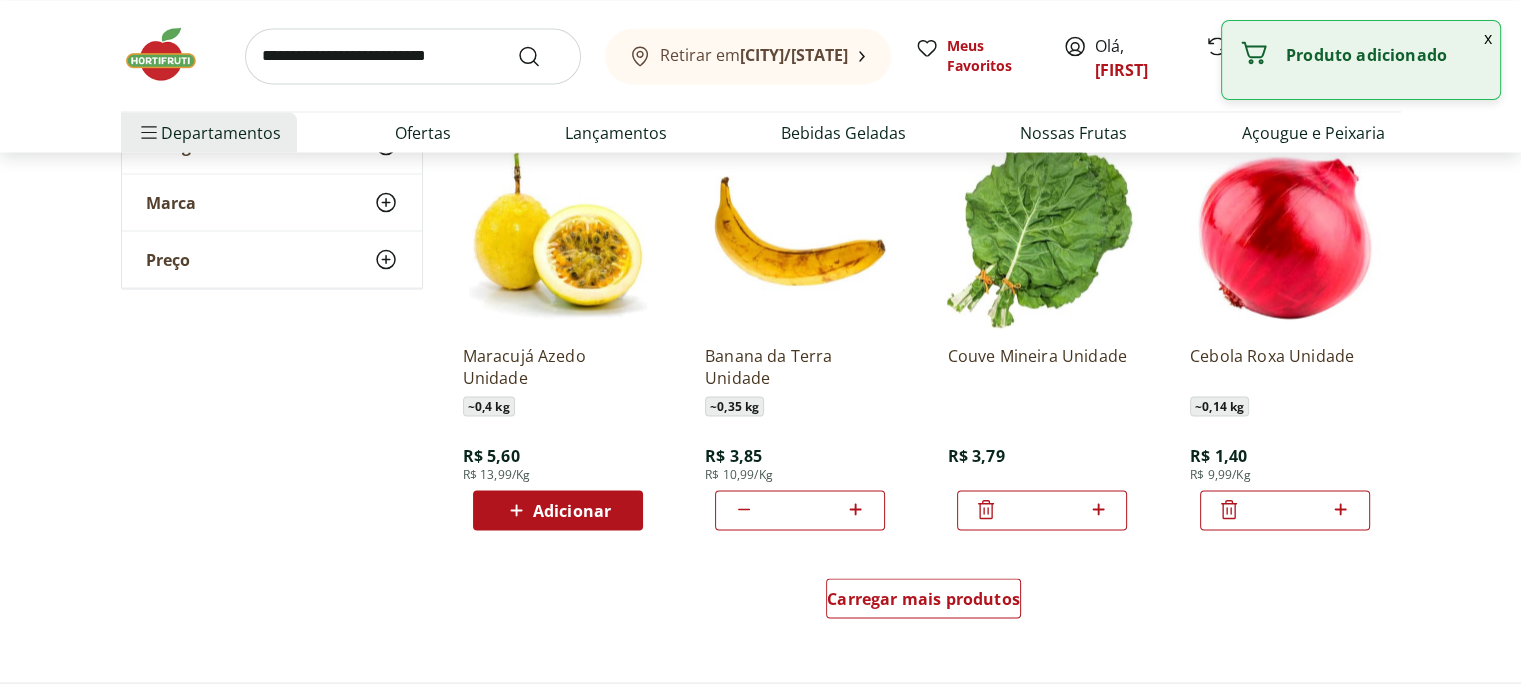 click 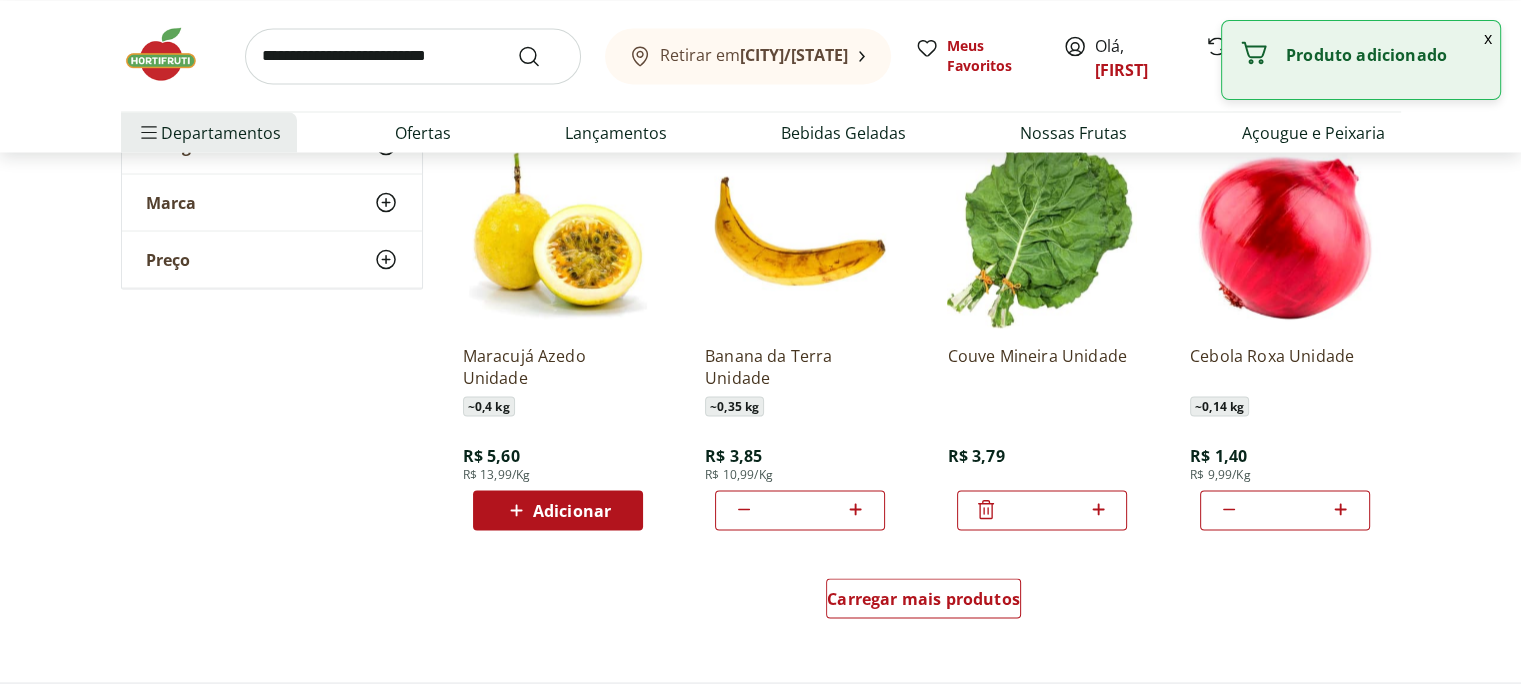 type on "*" 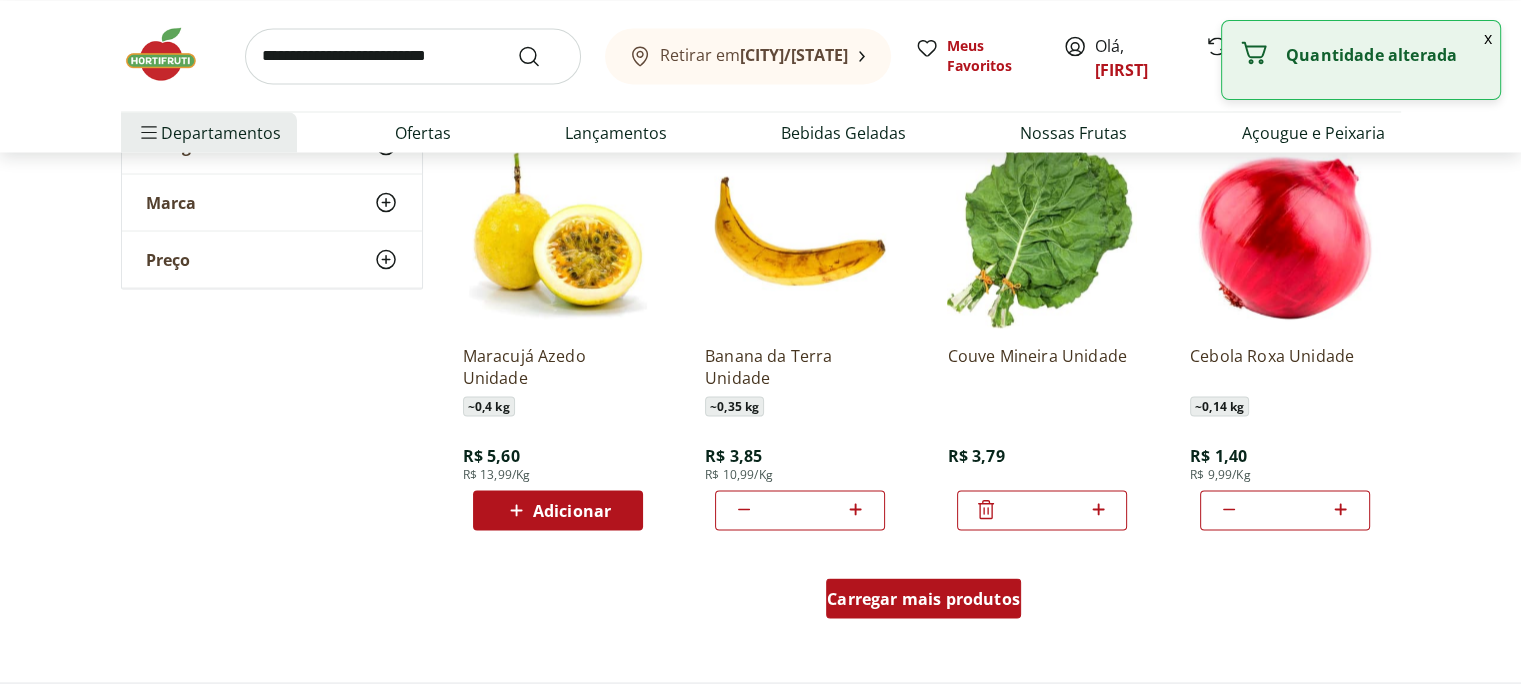 click on "Carregar mais produtos" at bounding box center (923, 598) 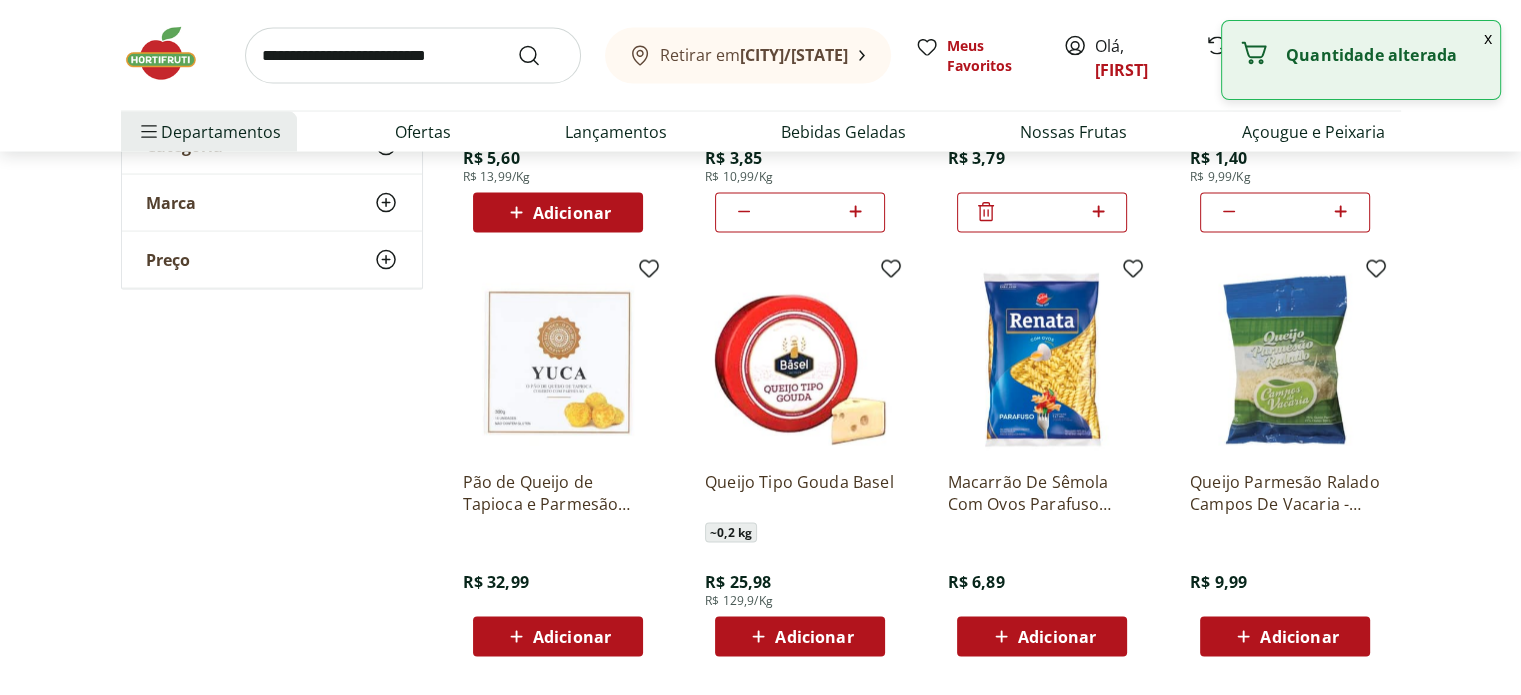 scroll, scrollTop: 4000, scrollLeft: 0, axis: vertical 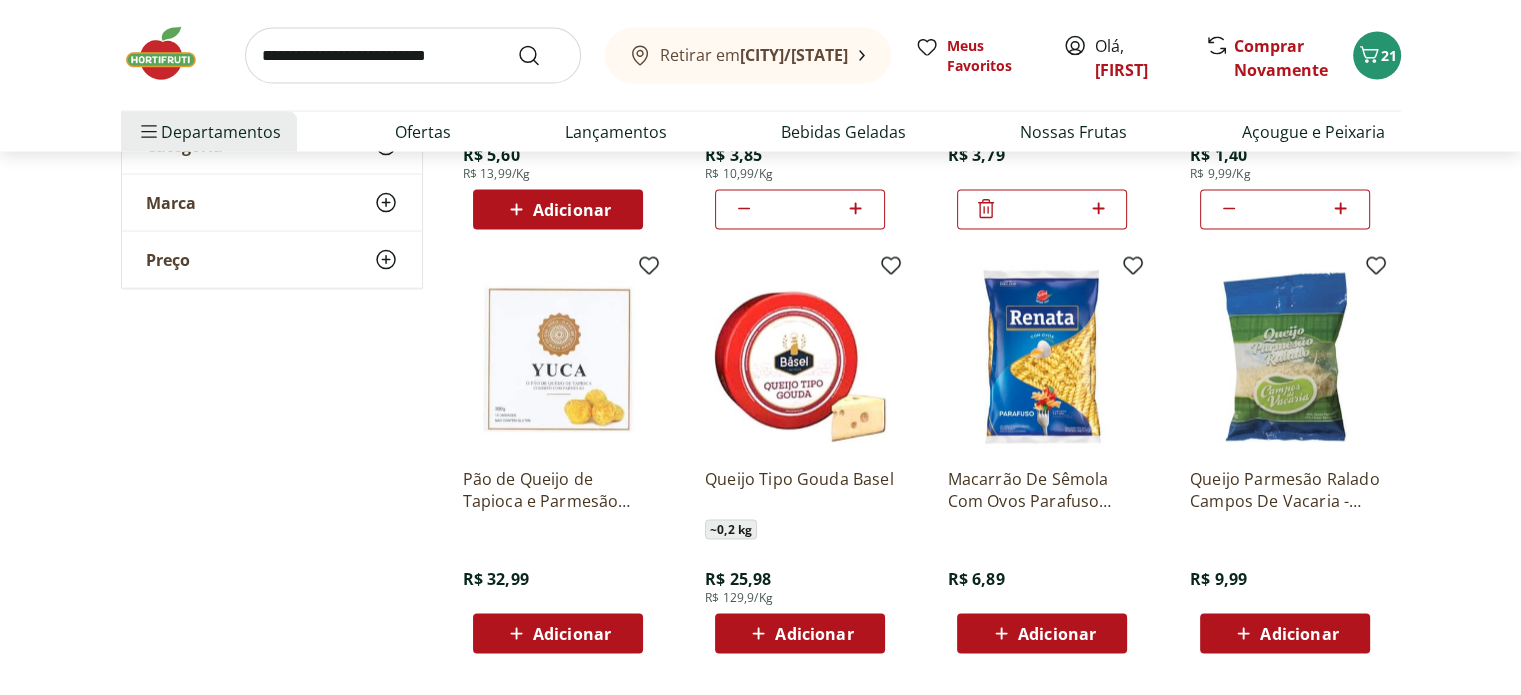 click on "Adicionar" at bounding box center [558, 634] 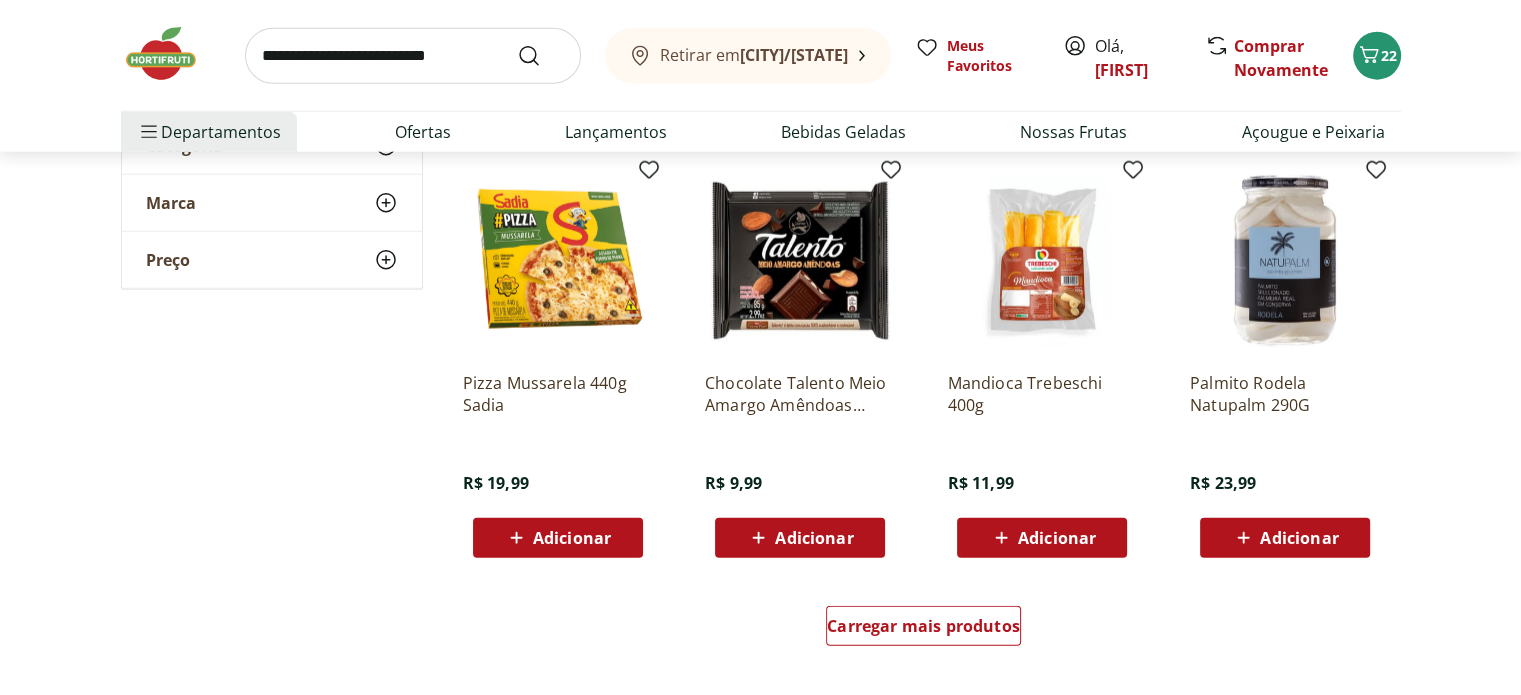 scroll, scrollTop: 5000, scrollLeft: 0, axis: vertical 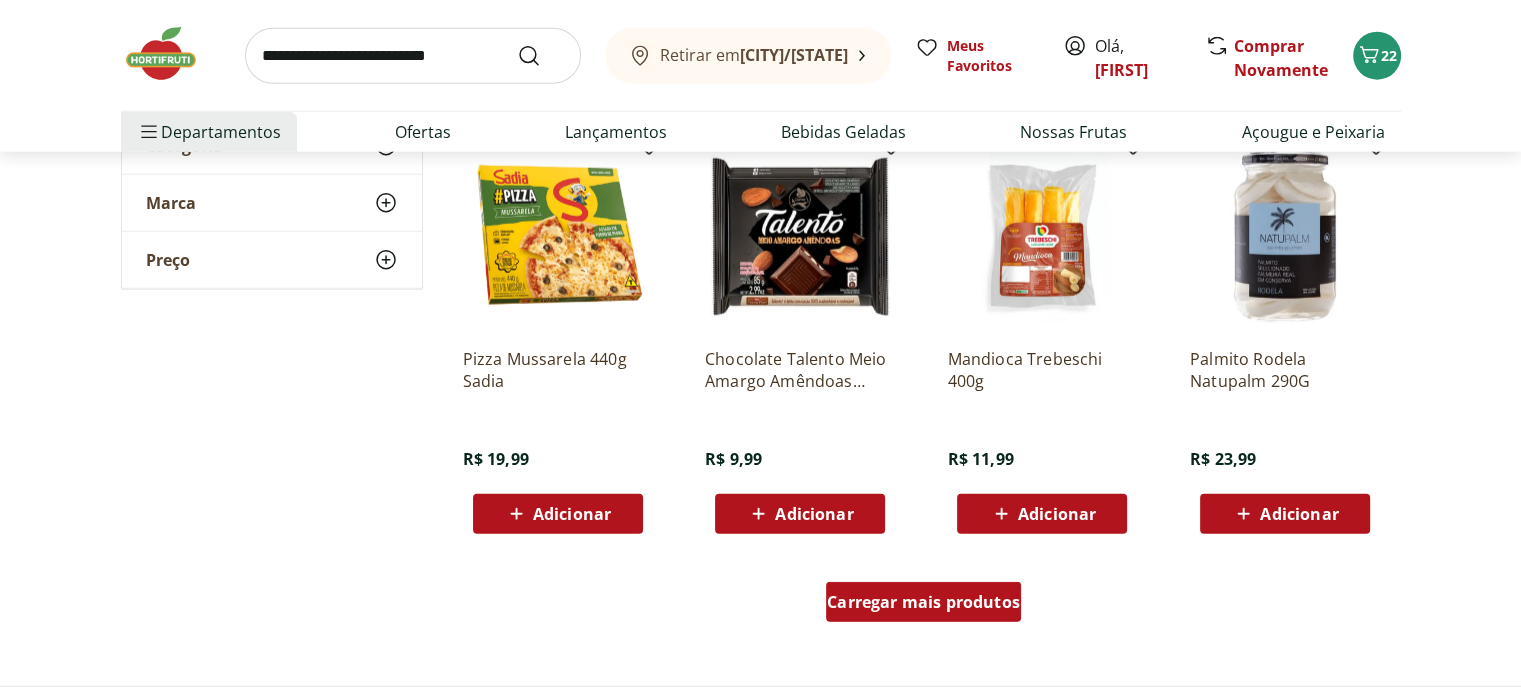 click on "Carregar mais produtos" at bounding box center (923, 602) 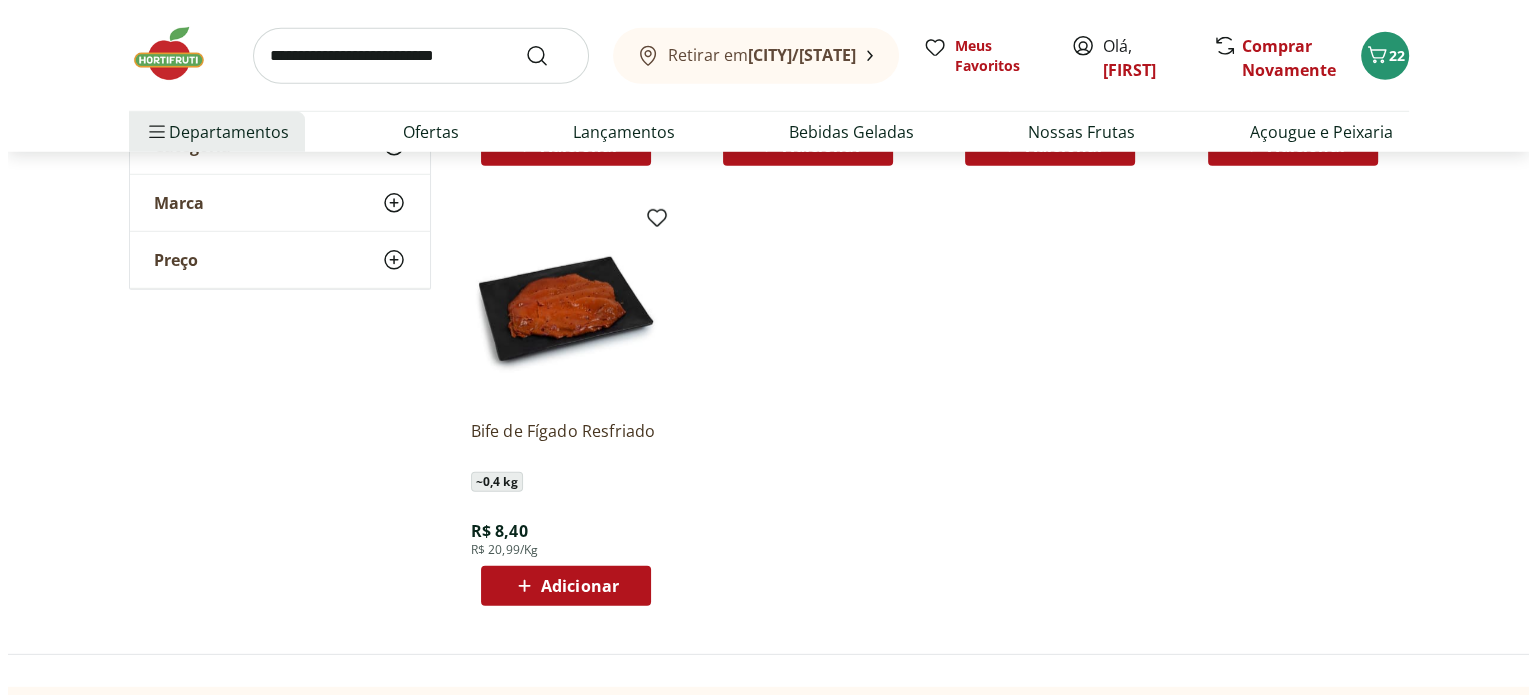 scroll, scrollTop: 5700, scrollLeft: 0, axis: vertical 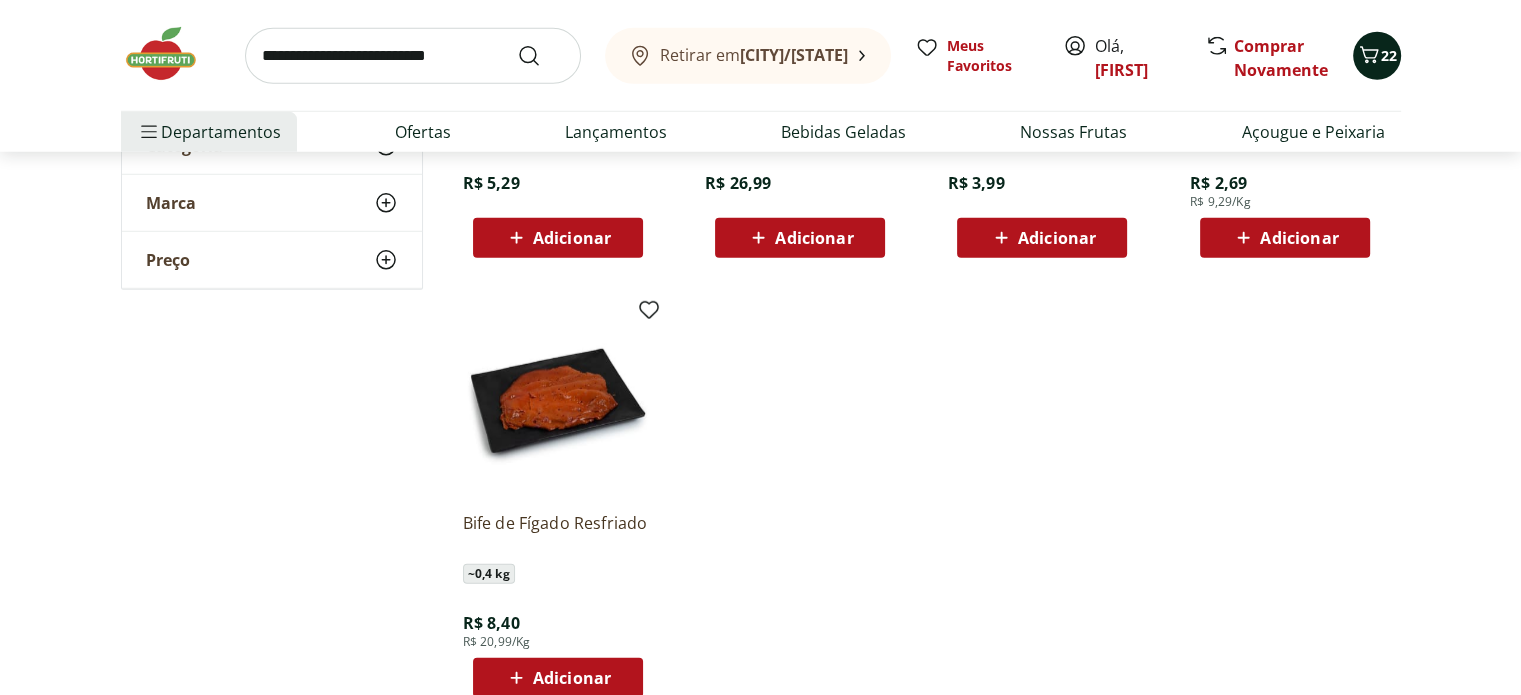 click 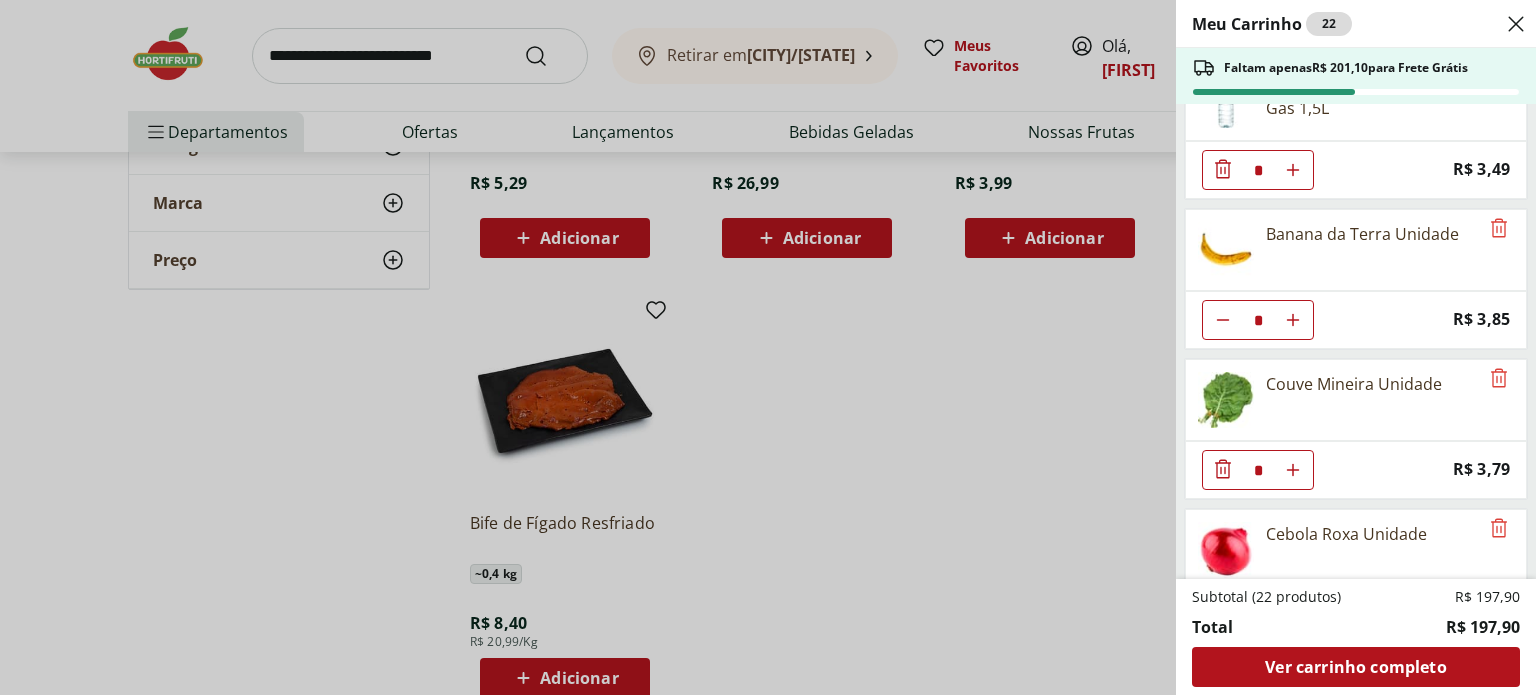 scroll, scrollTop: 1318, scrollLeft: 0, axis: vertical 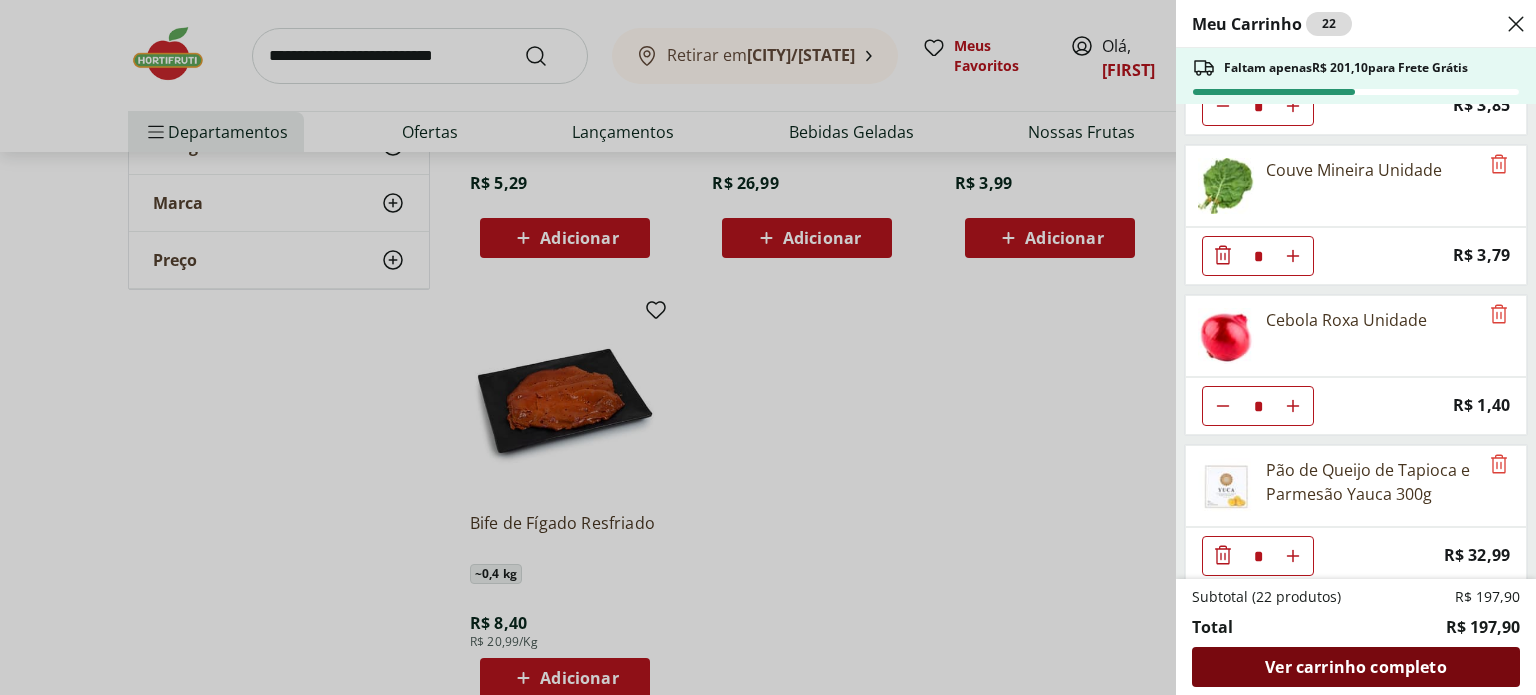 click on "Ver carrinho completo" at bounding box center [1356, 667] 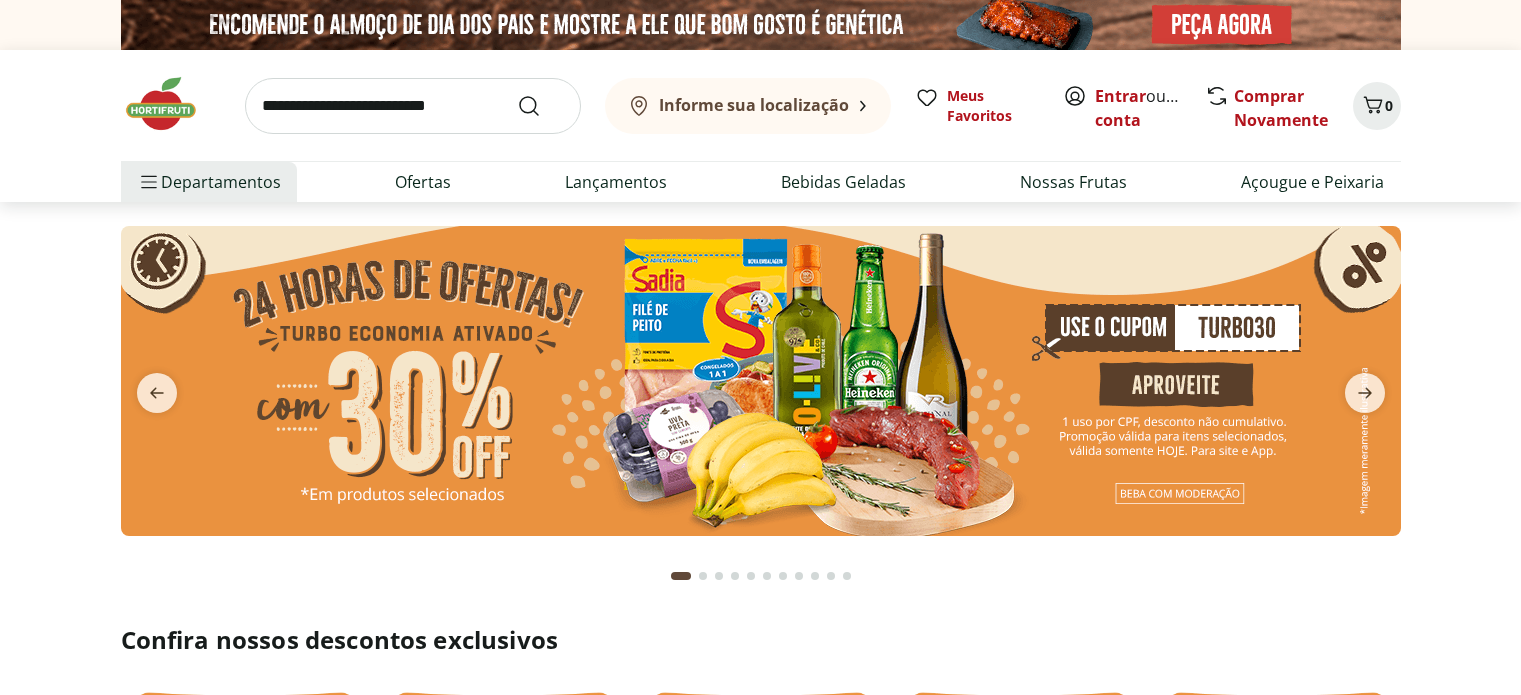 scroll, scrollTop: 0, scrollLeft: 0, axis: both 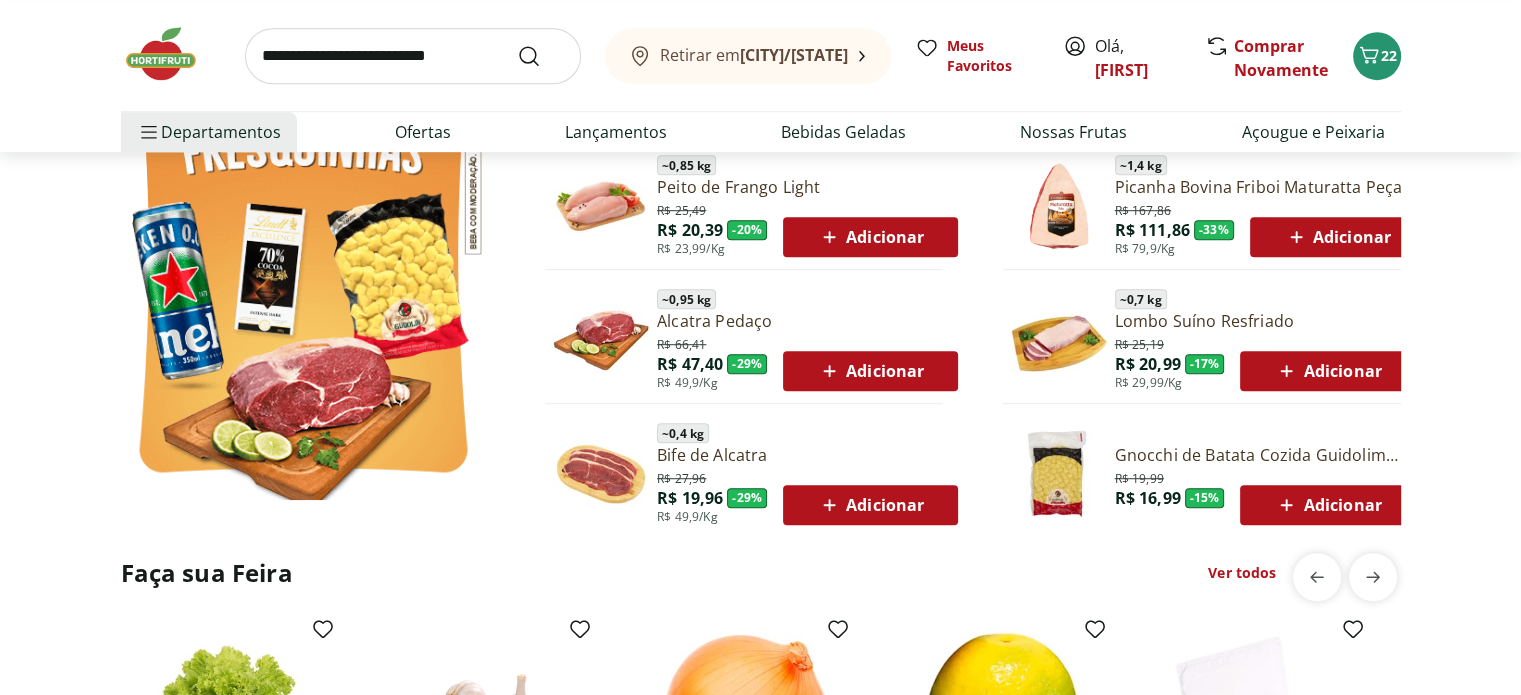 click at bounding box center [413, 56] 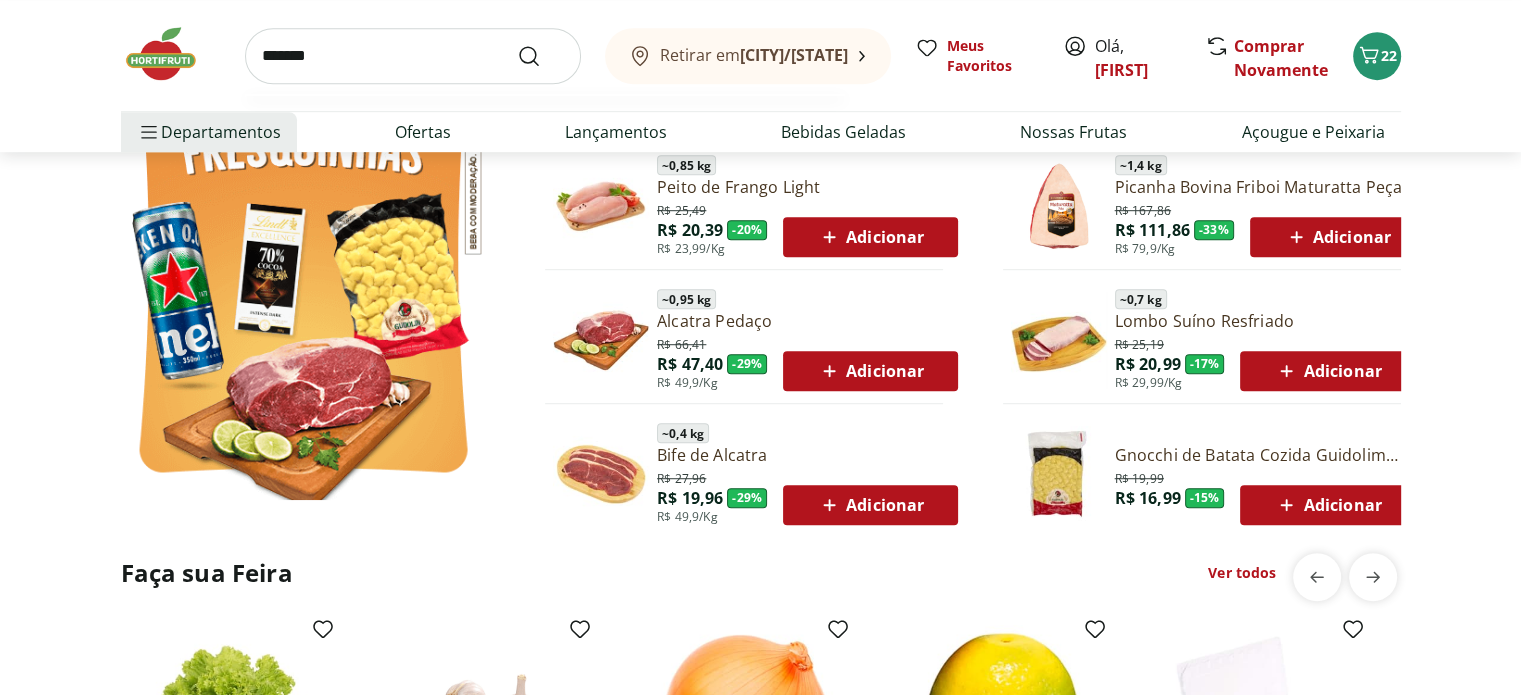 type on "*******" 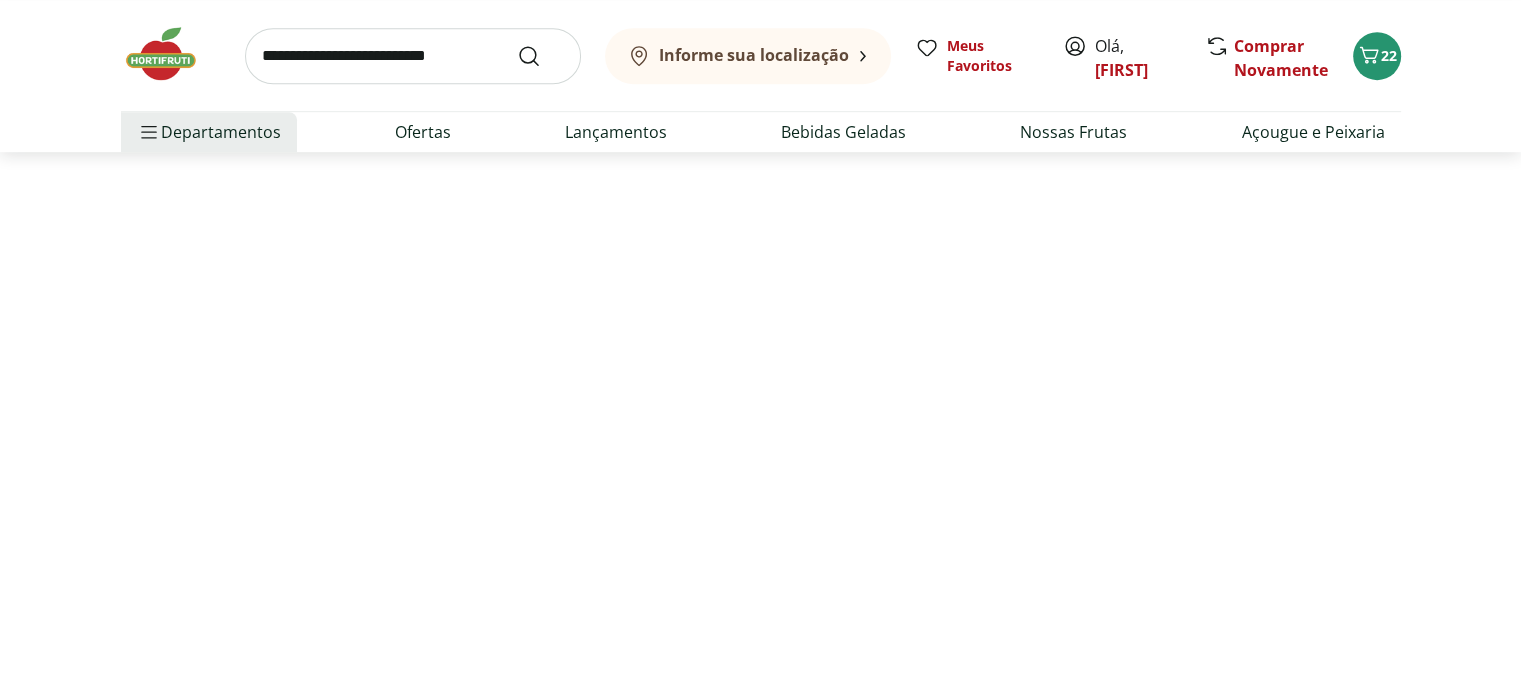 scroll, scrollTop: 0, scrollLeft: 0, axis: both 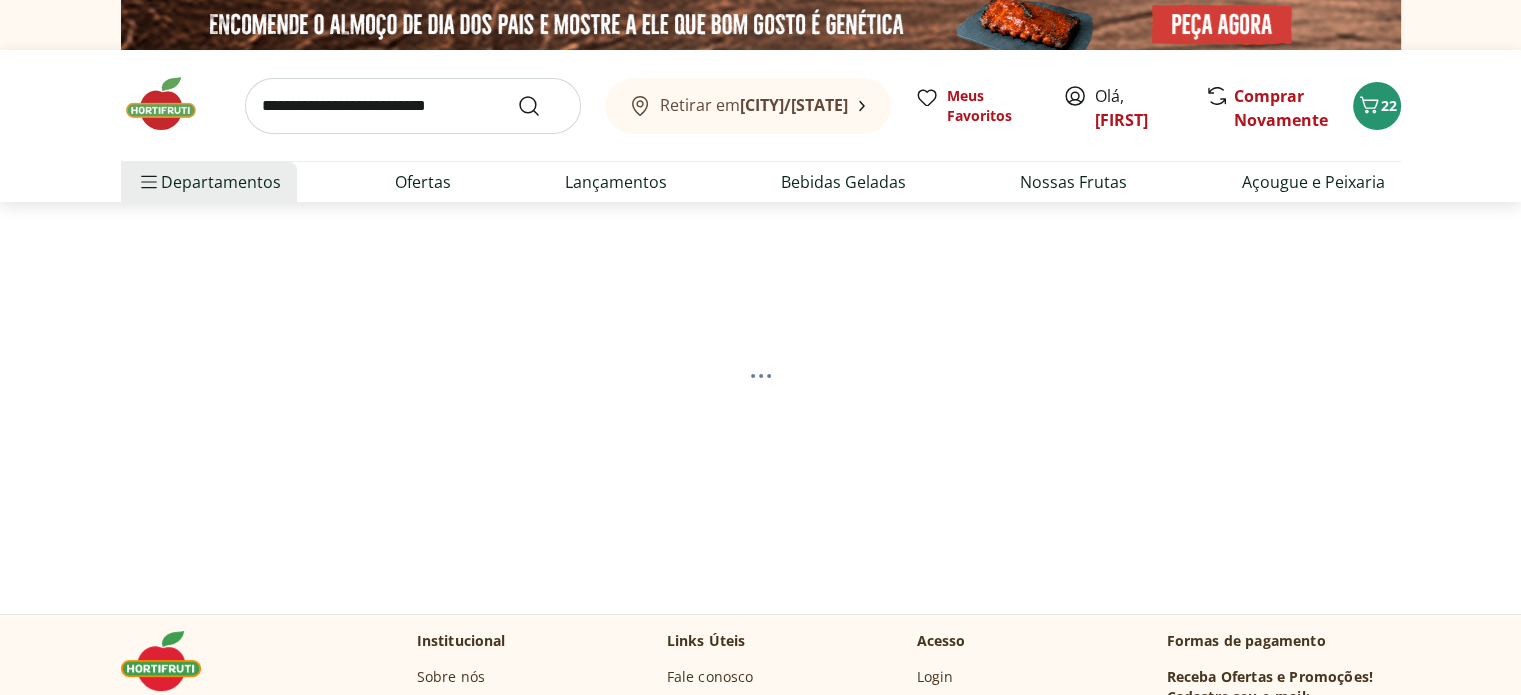 select on "**********" 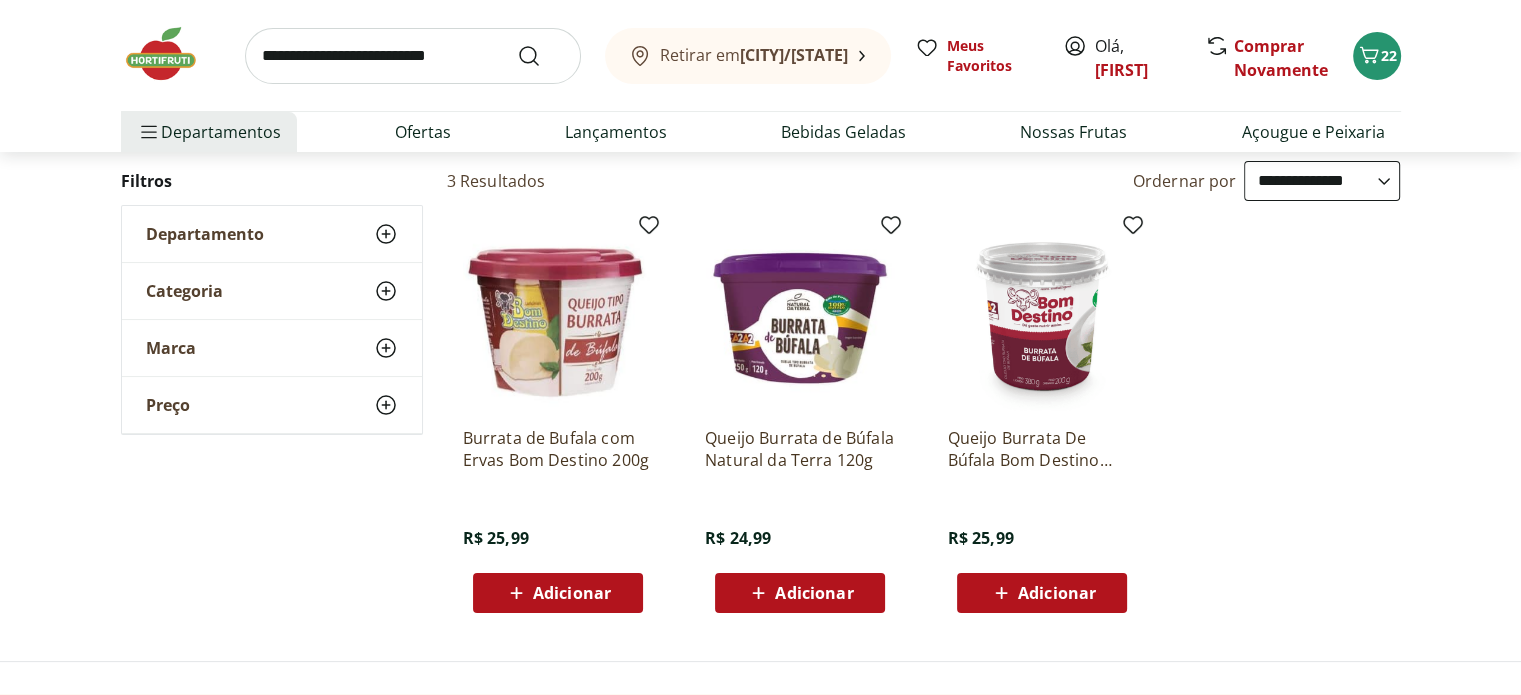 scroll, scrollTop: 200, scrollLeft: 0, axis: vertical 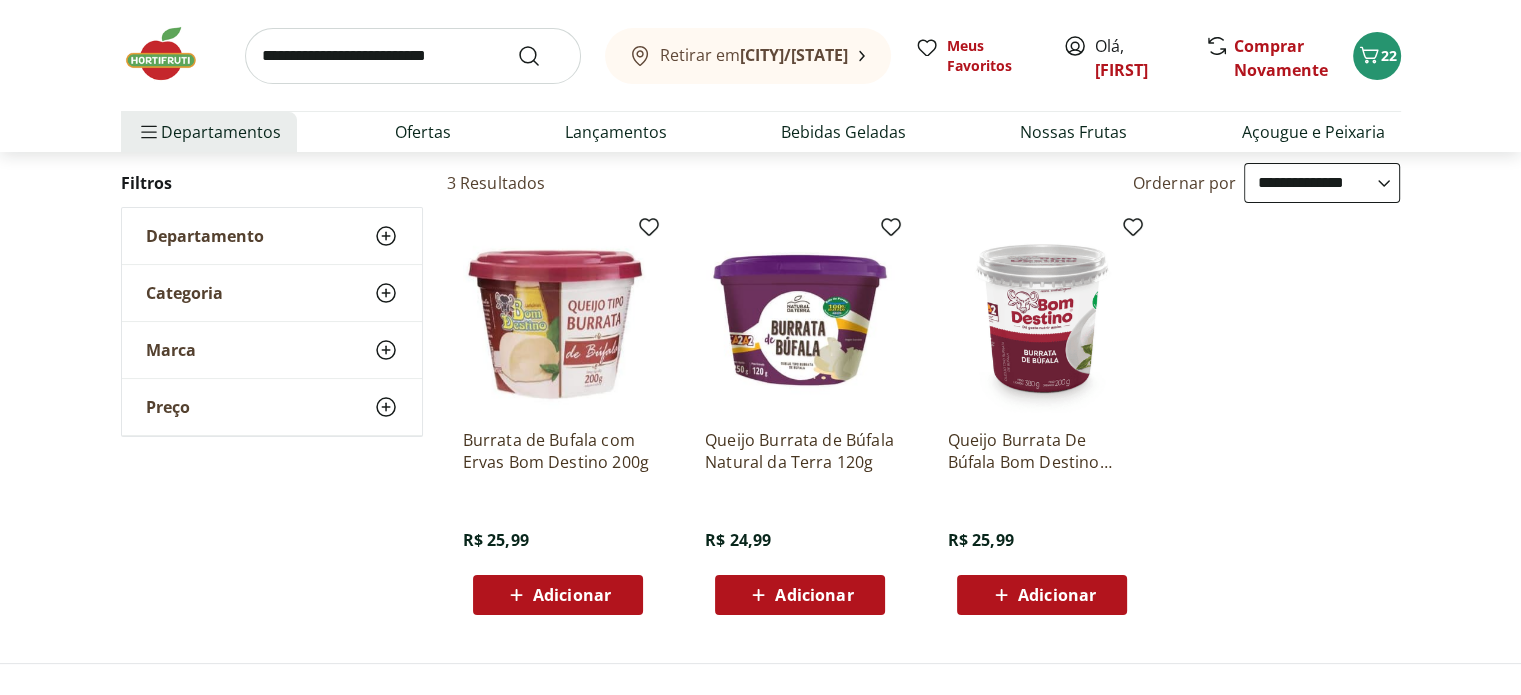 click on "Adicionar" at bounding box center [1057, 595] 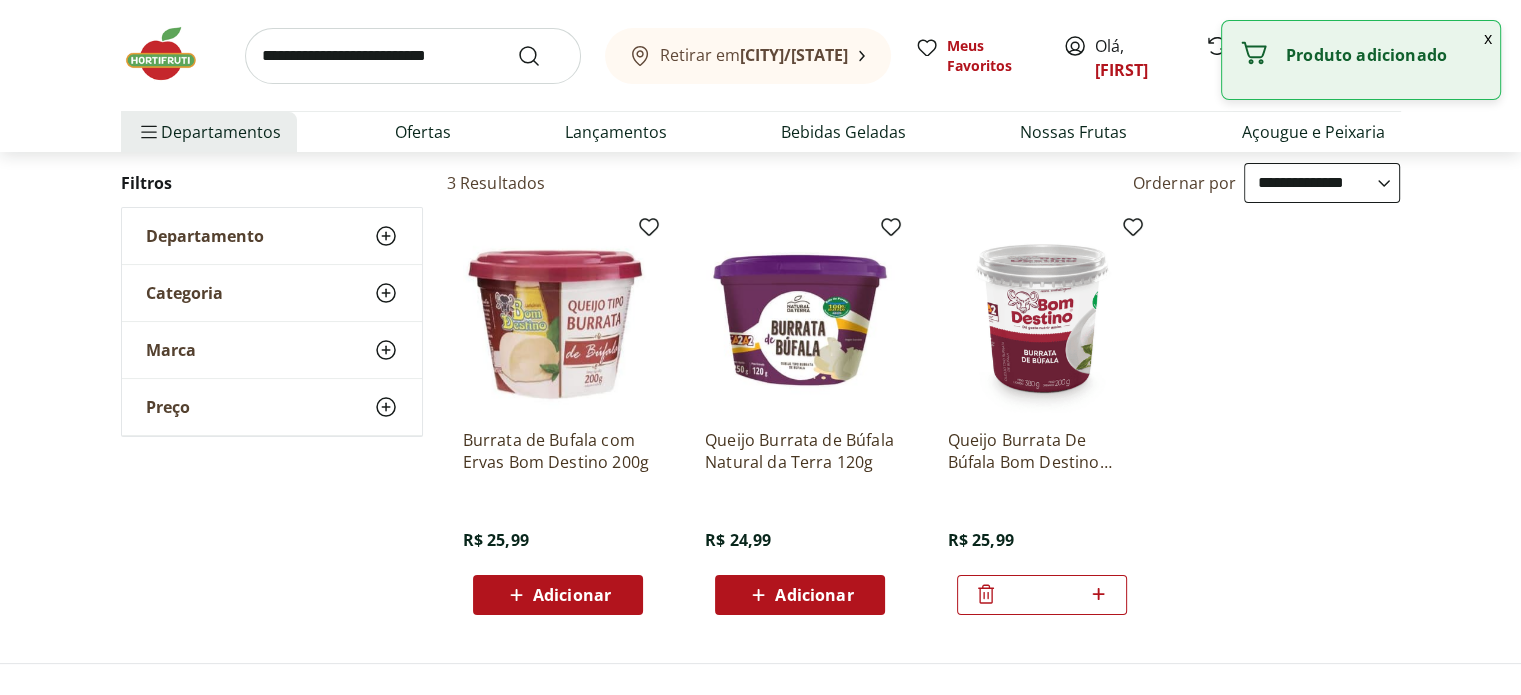 click on "x" at bounding box center (1488, 38) 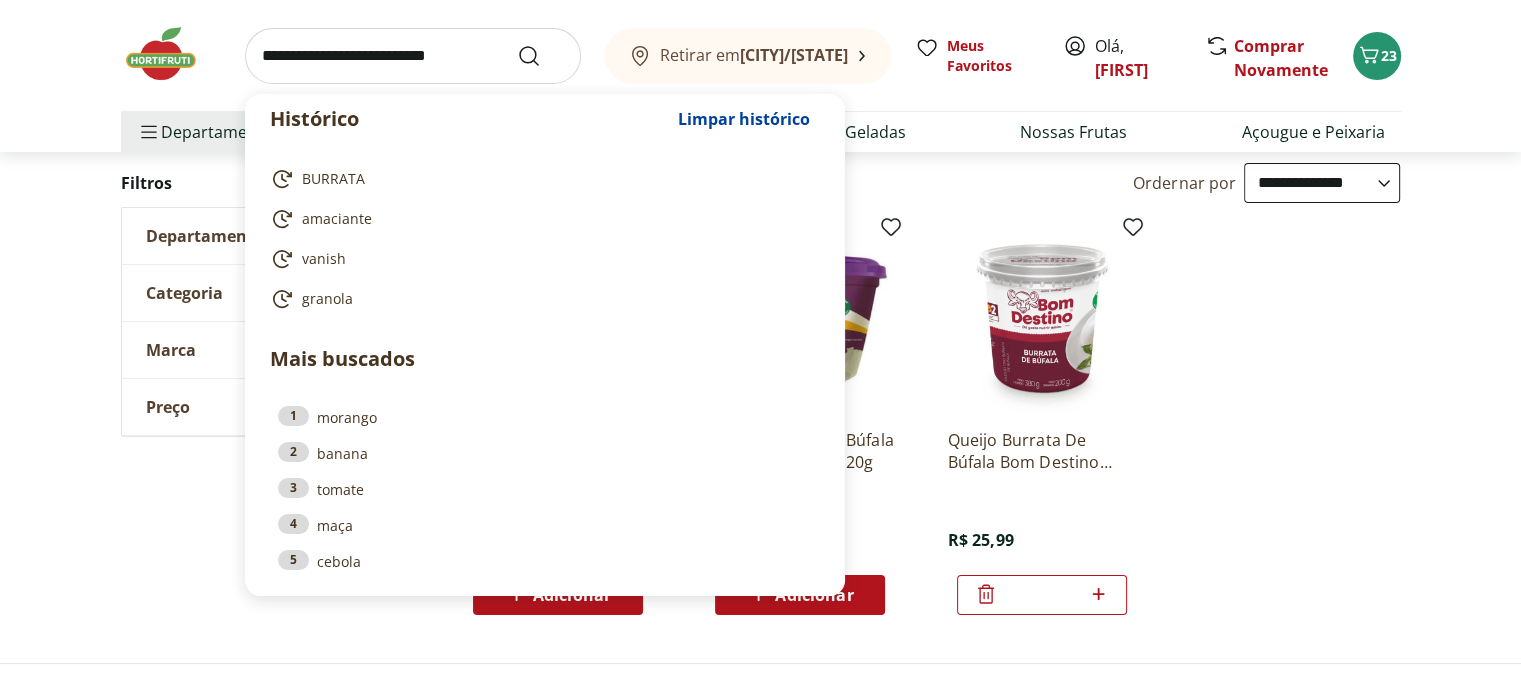 click at bounding box center (413, 56) 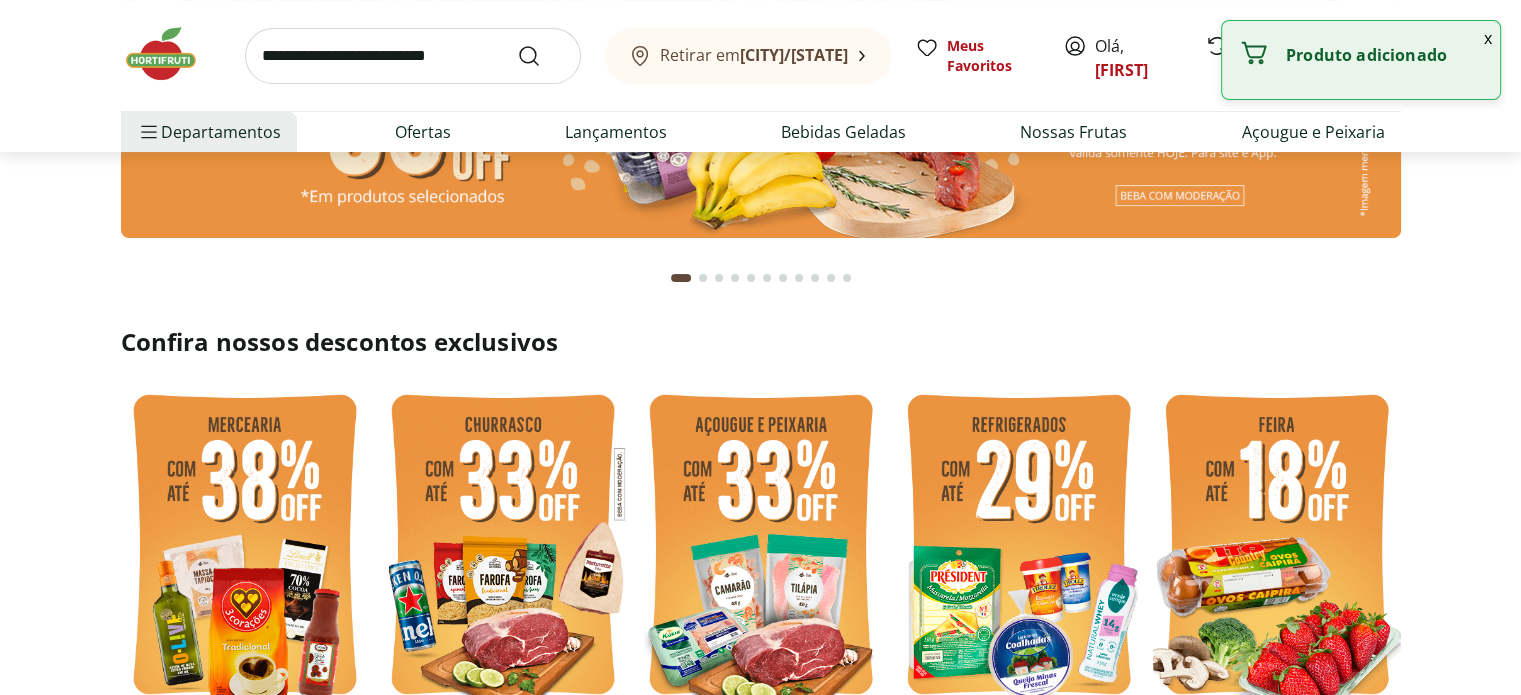 scroll, scrollTop: 0, scrollLeft: 0, axis: both 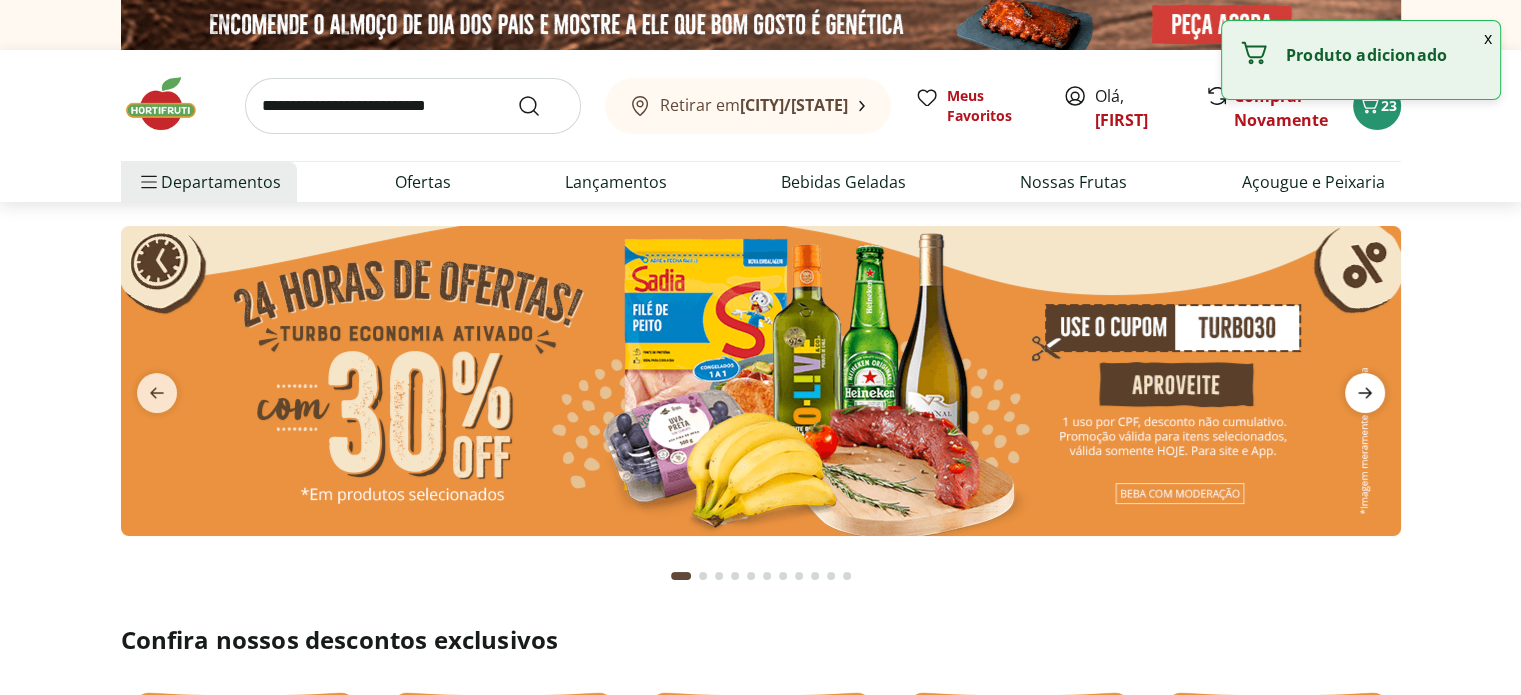 click 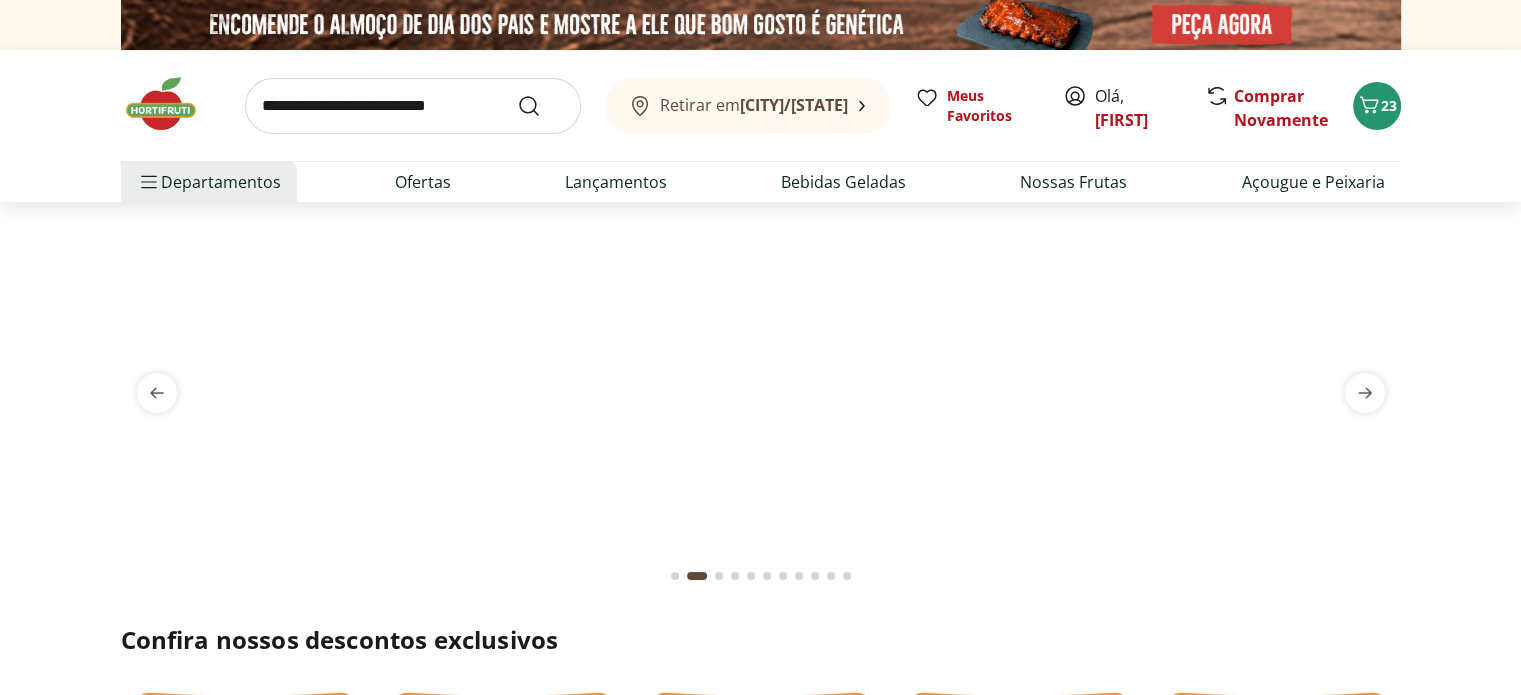 click at bounding box center (760, 226) 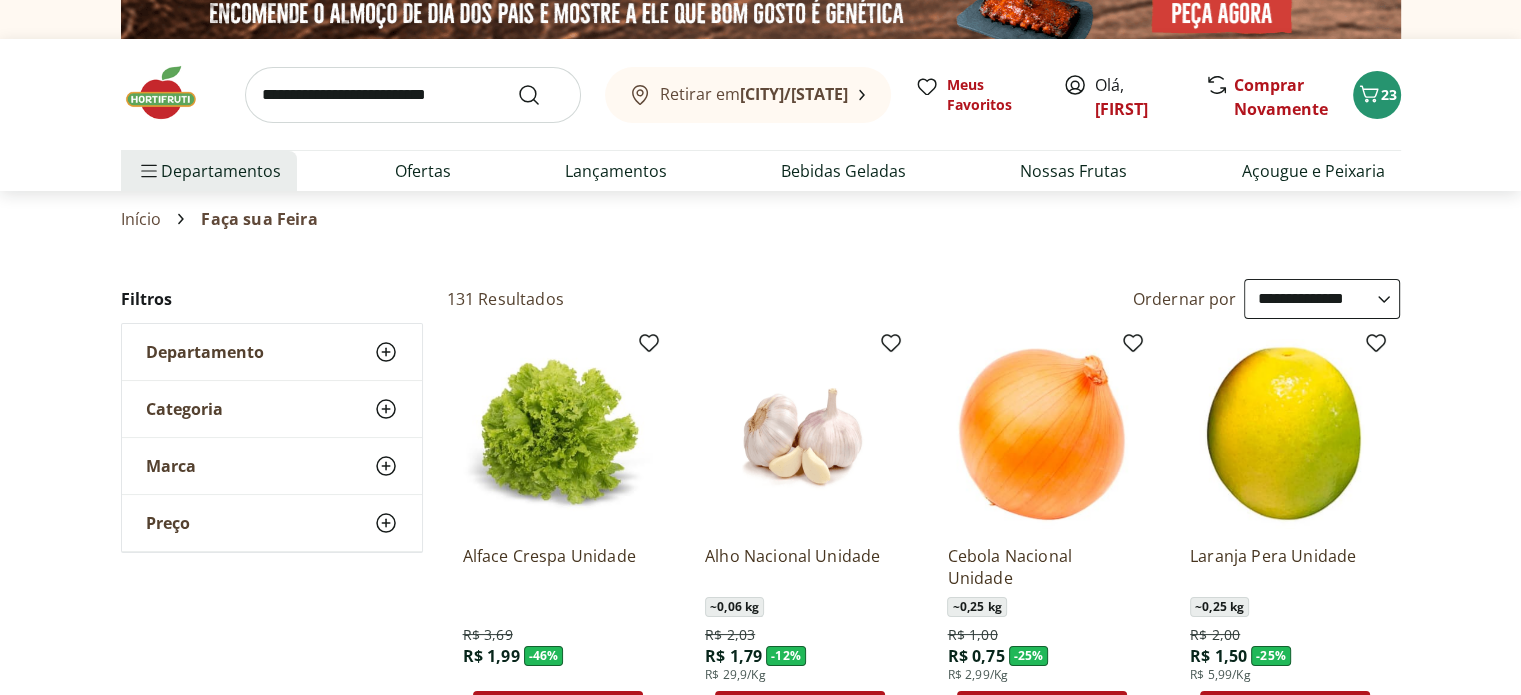 scroll, scrollTop: 200, scrollLeft: 0, axis: vertical 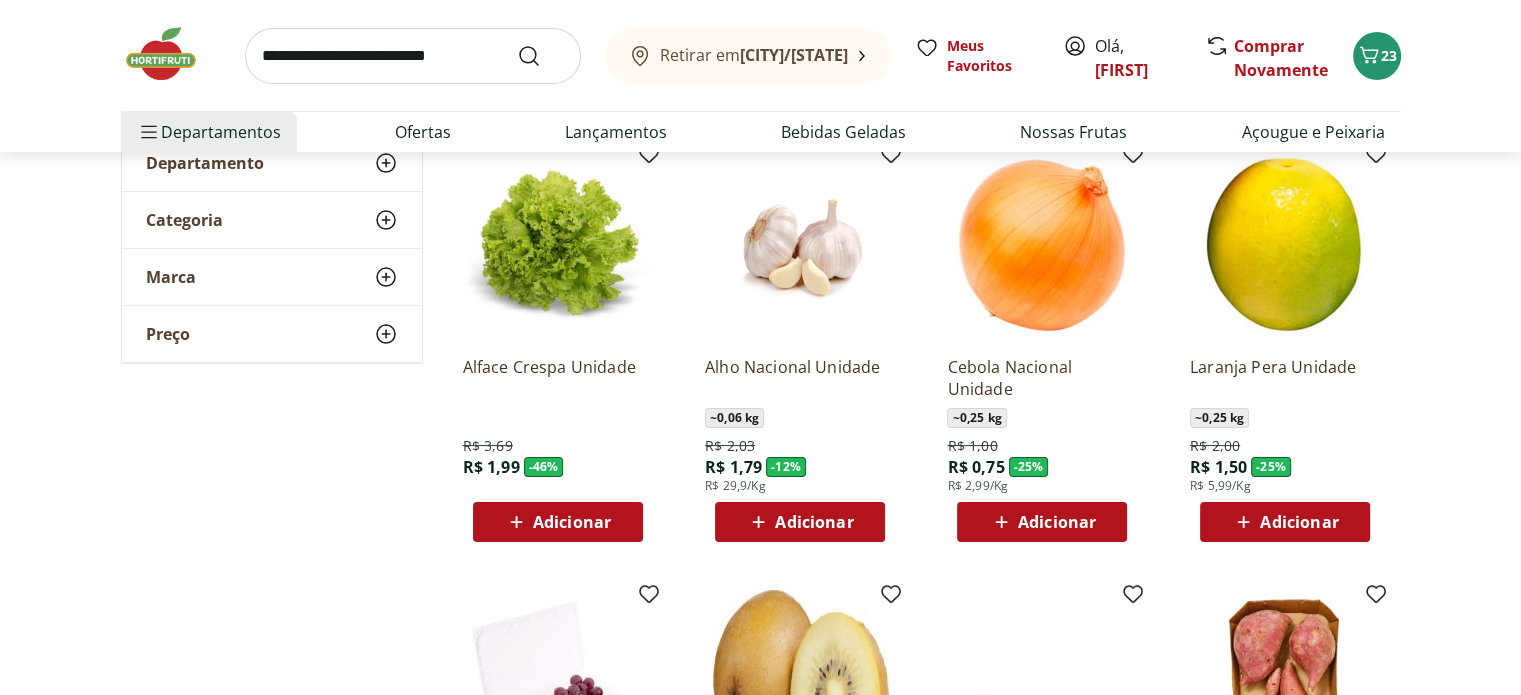 click on "Adicionar" at bounding box center [557, 522] 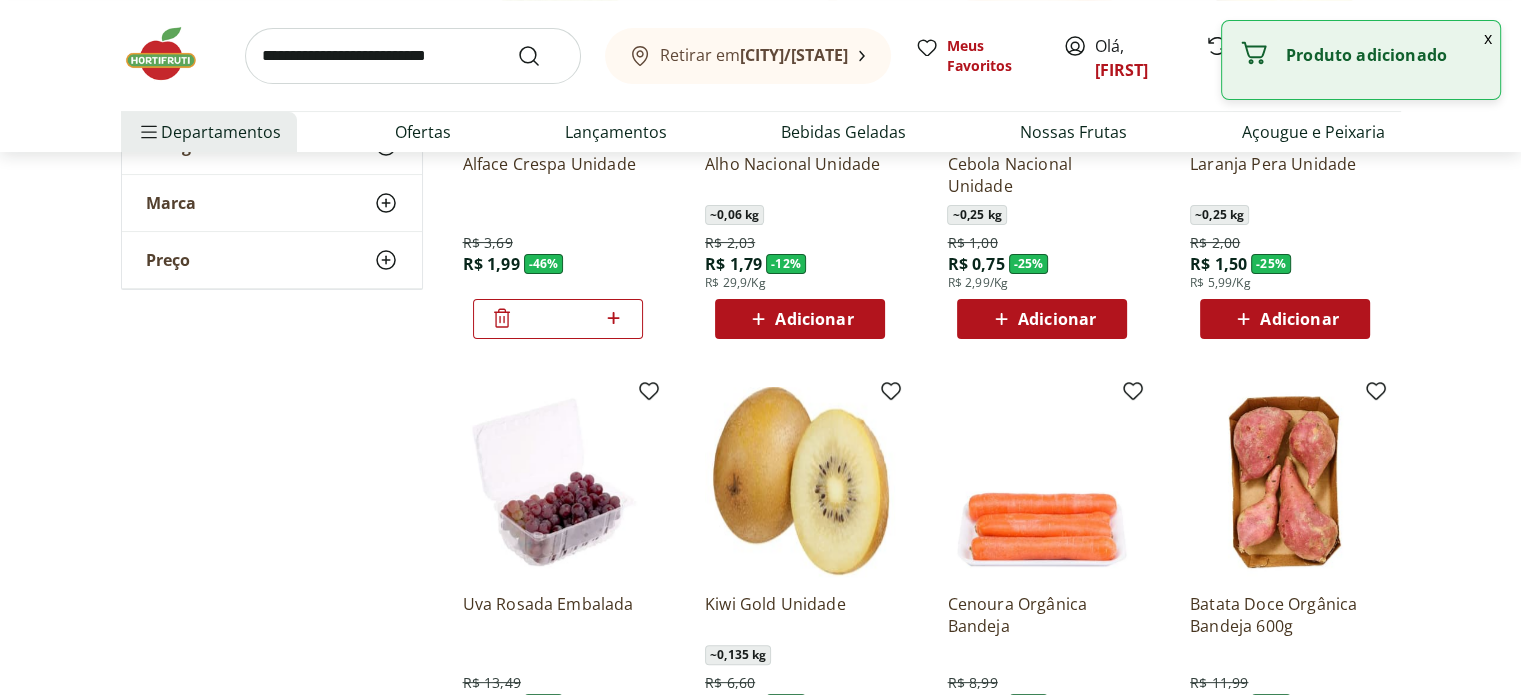scroll, scrollTop: 600, scrollLeft: 0, axis: vertical 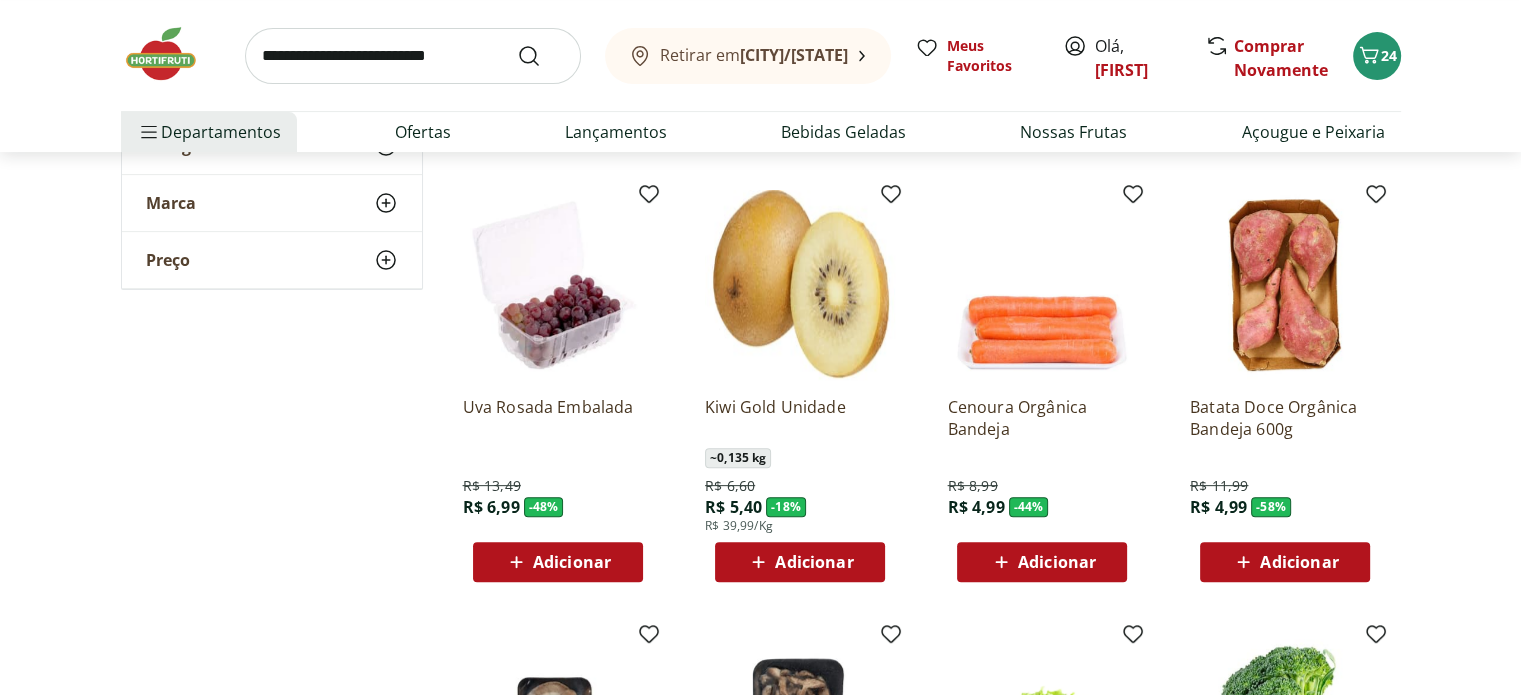 click on "Adicionar" at bounding box center (814, 562) 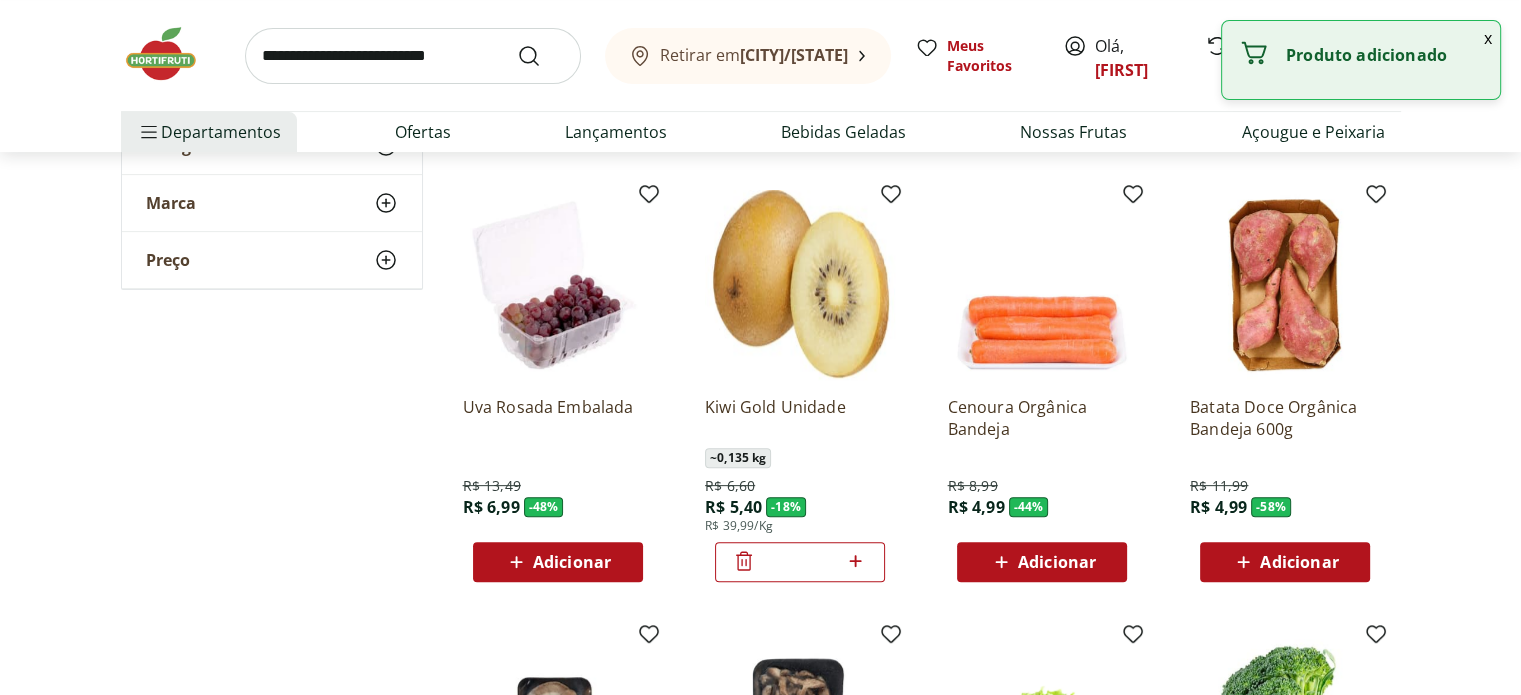 click 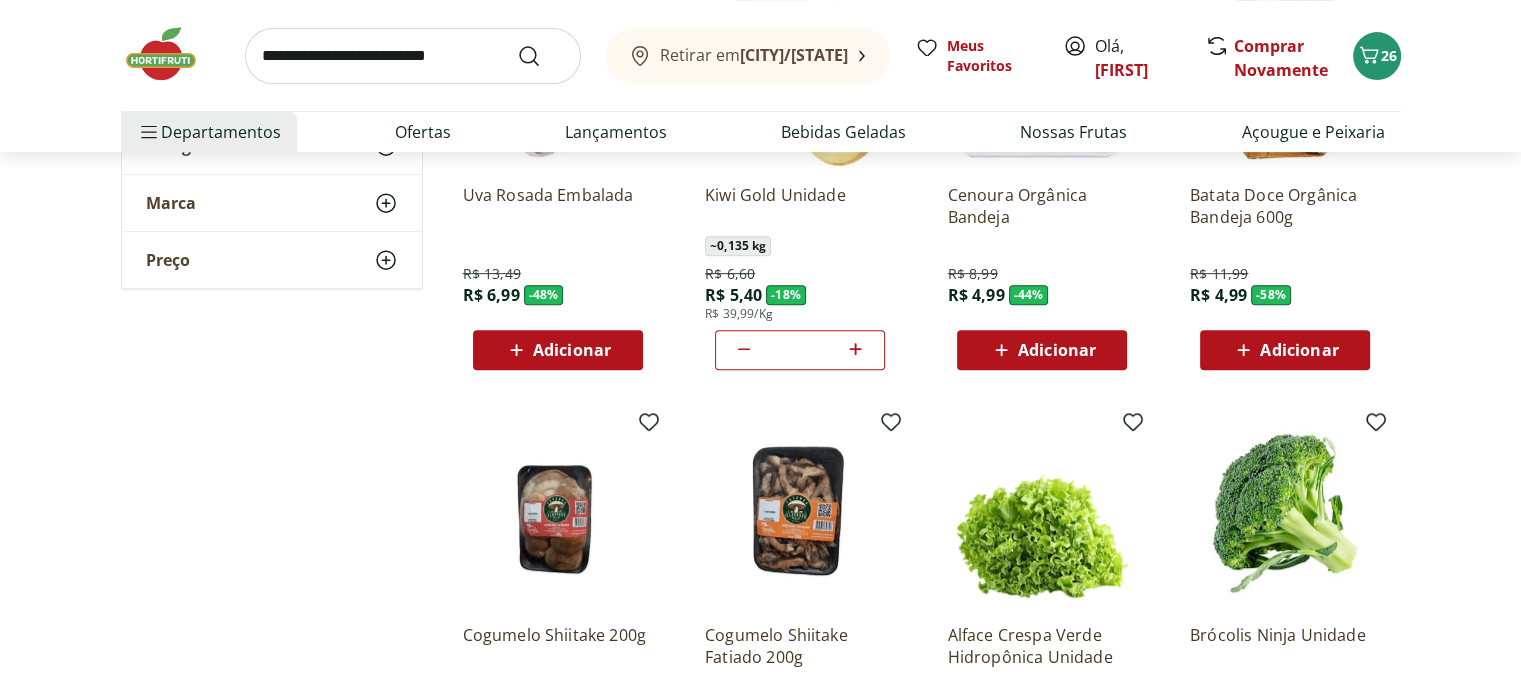 scroll, scrollTop: 1100, scrollLeft: 0, axis: vertical 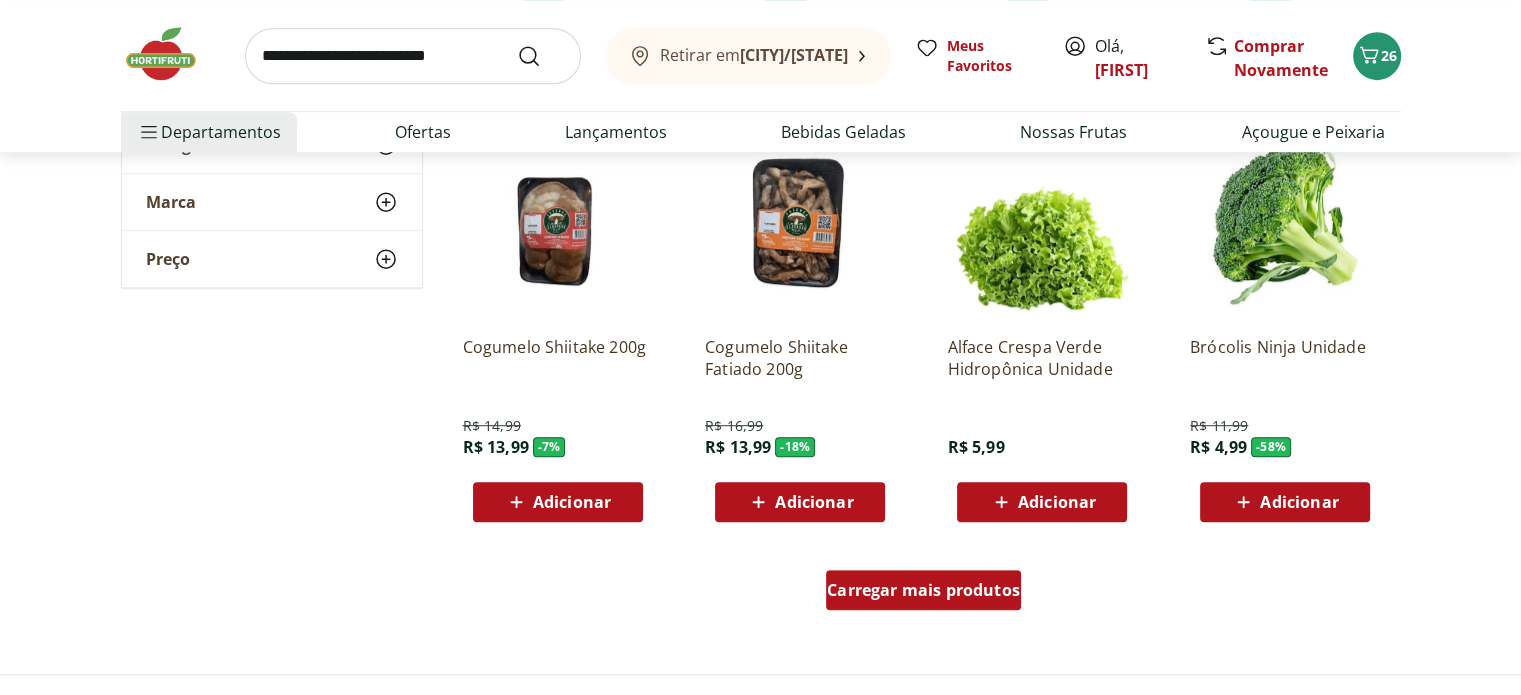click on "Carregar mais produtos" at bounding box center (923, 590) 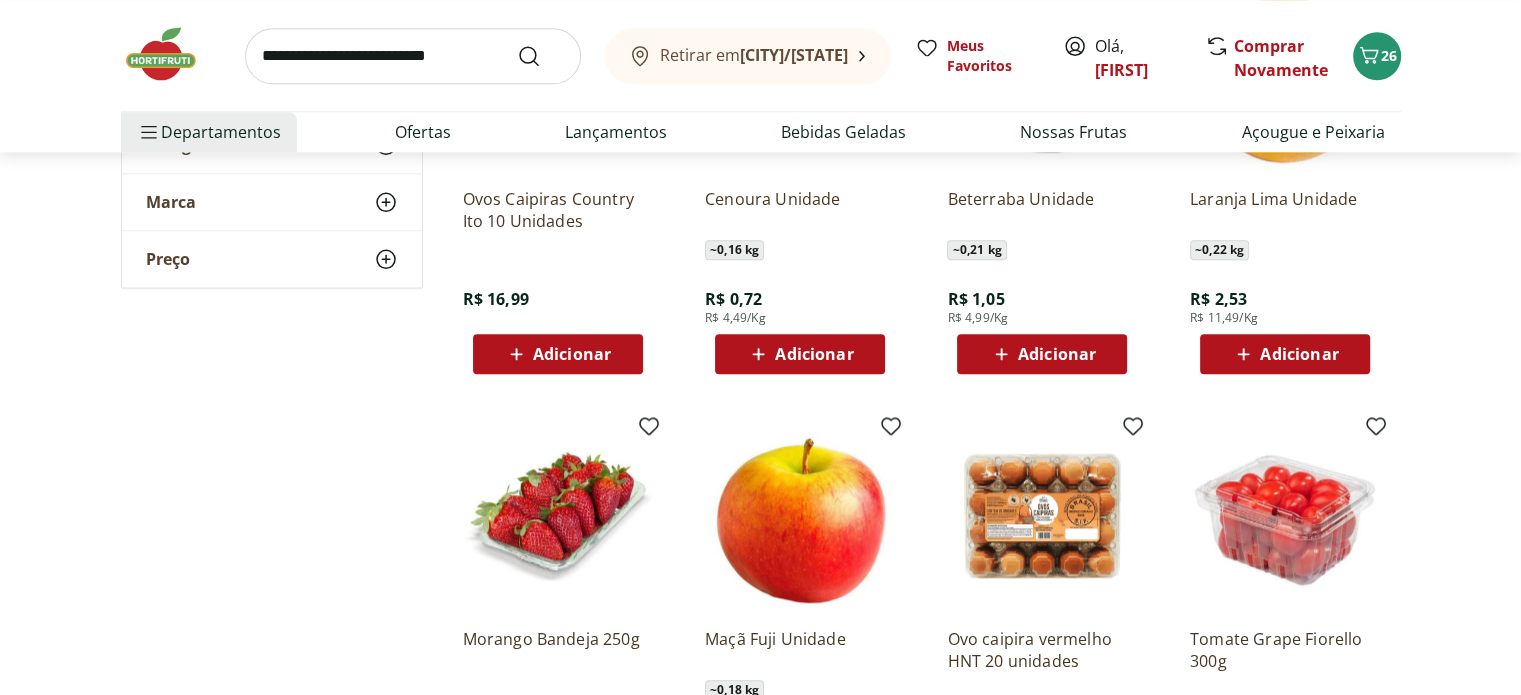 scroll, scrollTop: 2400, scrollLeft: 0, axis: vertical 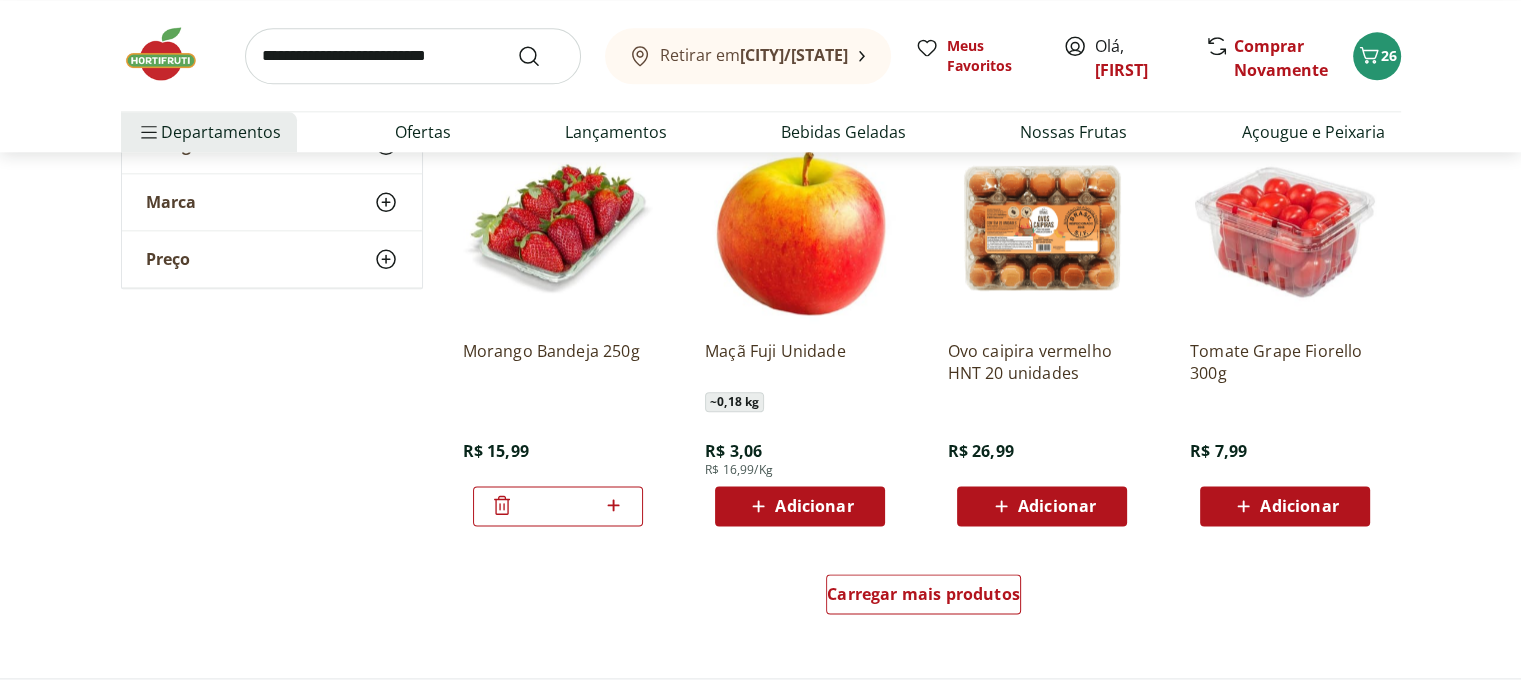 click on "Adicionar" at bounding box center (1057, 506) 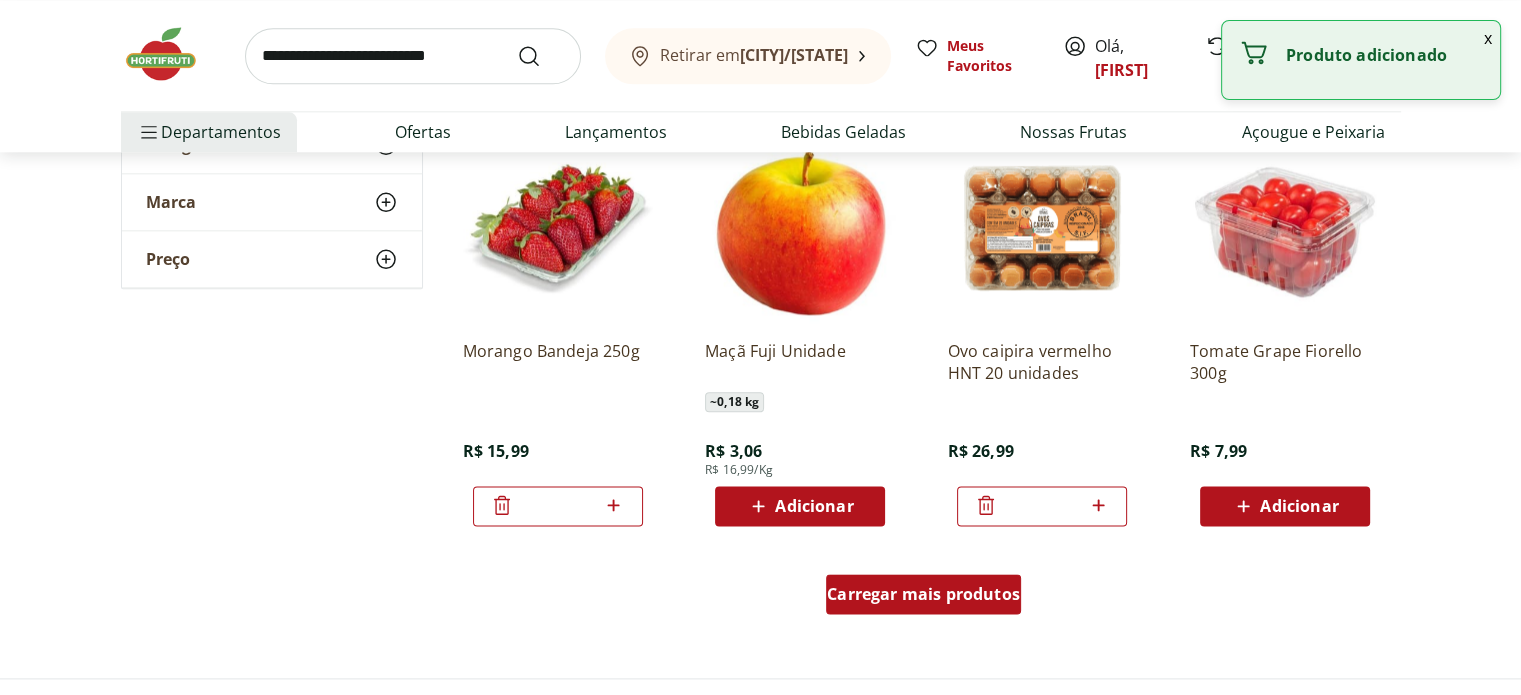click on "Carregar mais produtos" at bounding box center (923, 594) 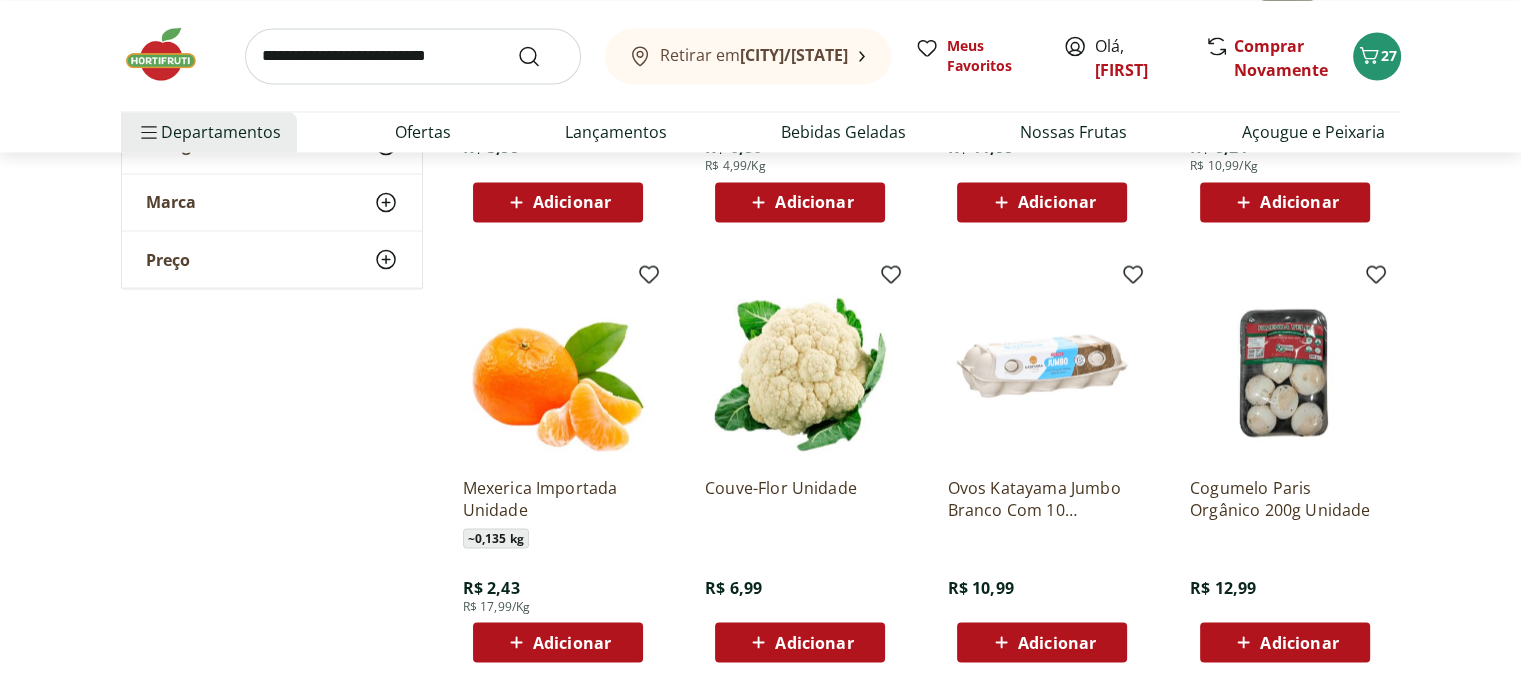 scroll, scrollTop: 3600, scrollLeft: 0, axis: vertical 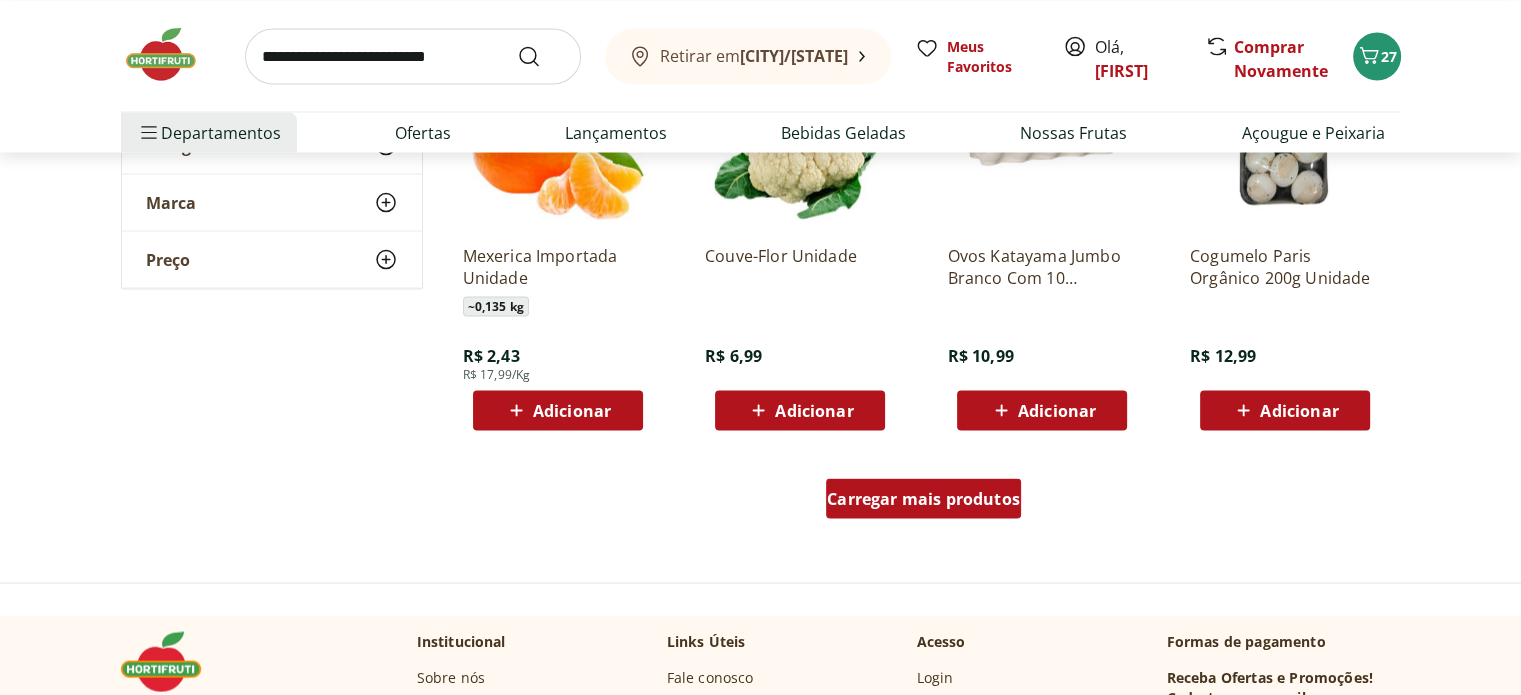 click on "Carregar mais produtos" at bounding box center [923, 498] 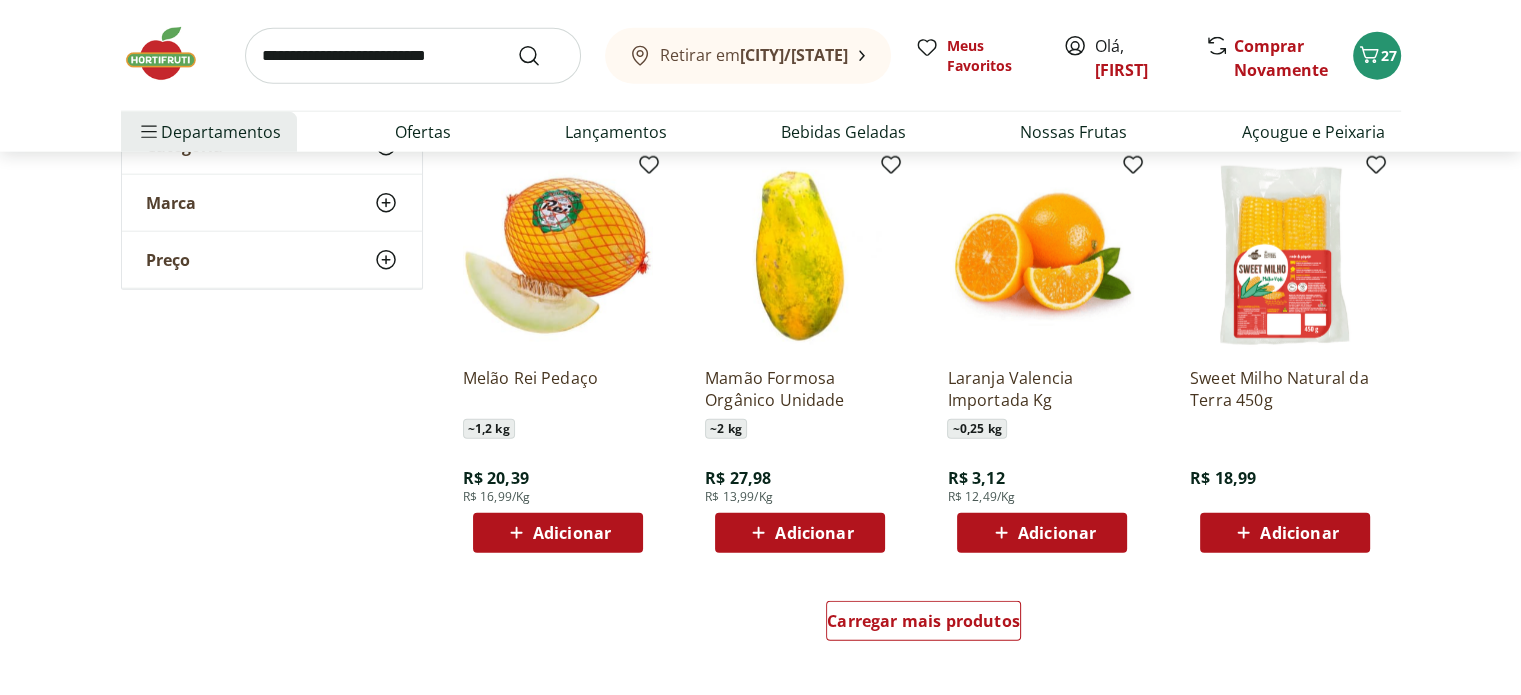 scroll, scrollTop: 5000, scrollLeft: 0, axis: vertical 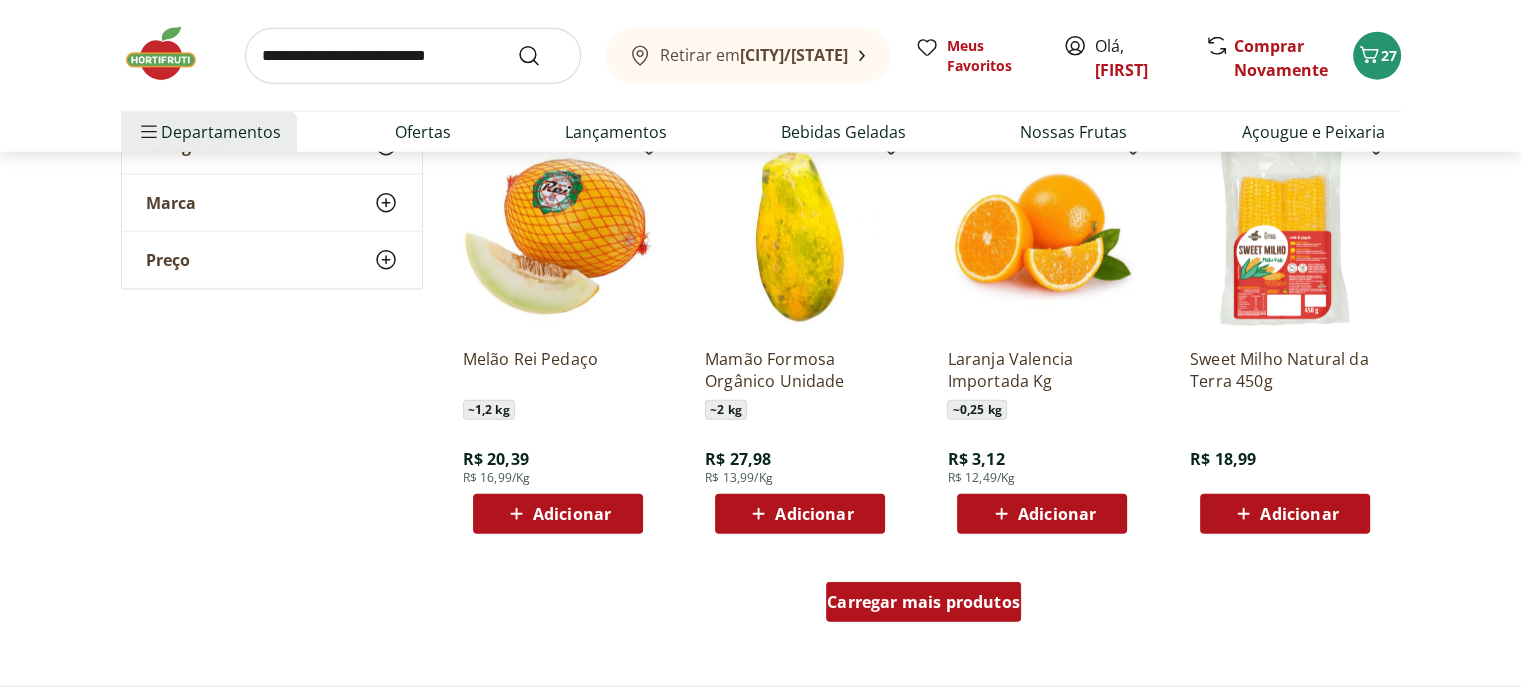 click on "Carregar mais produtos" at bounding box center (923, 602) 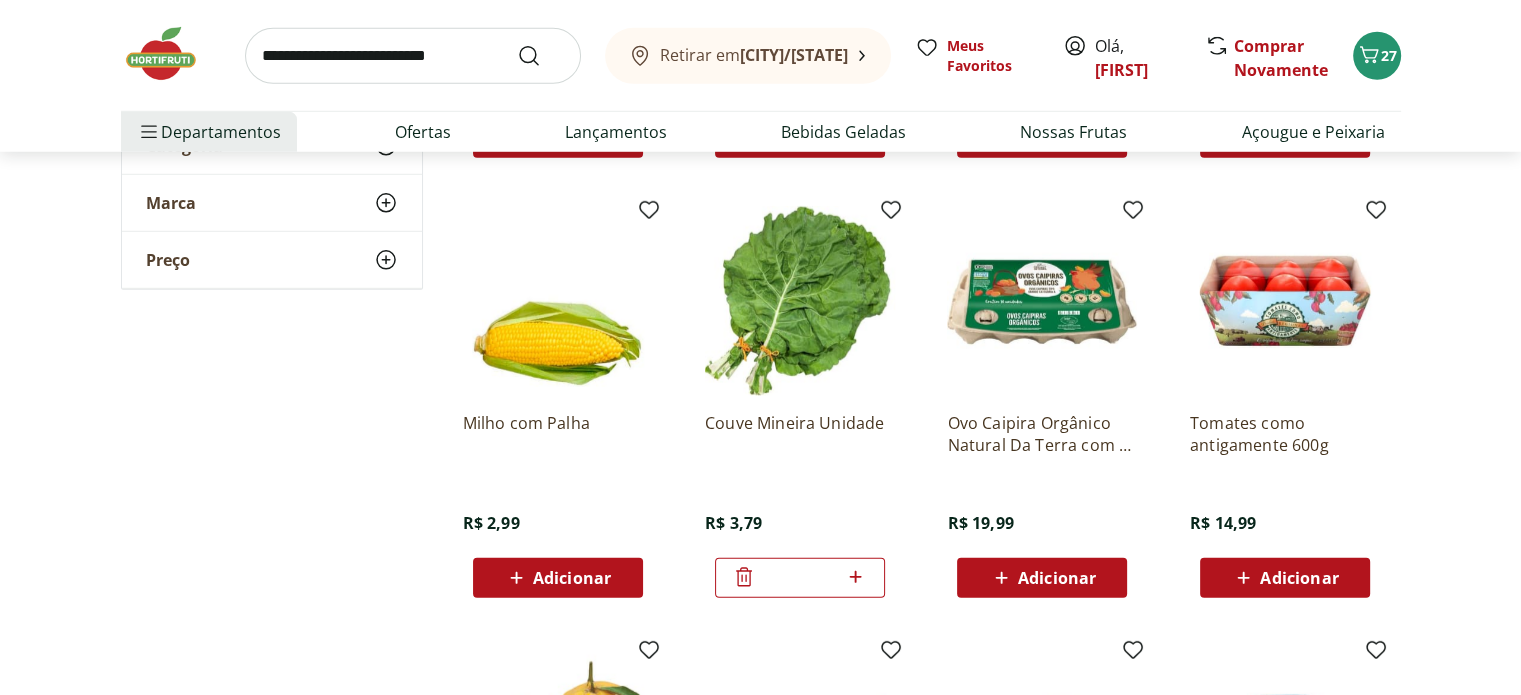 scroll, scrollTop: 6200, scrollLeft: 0, axis: vertical 